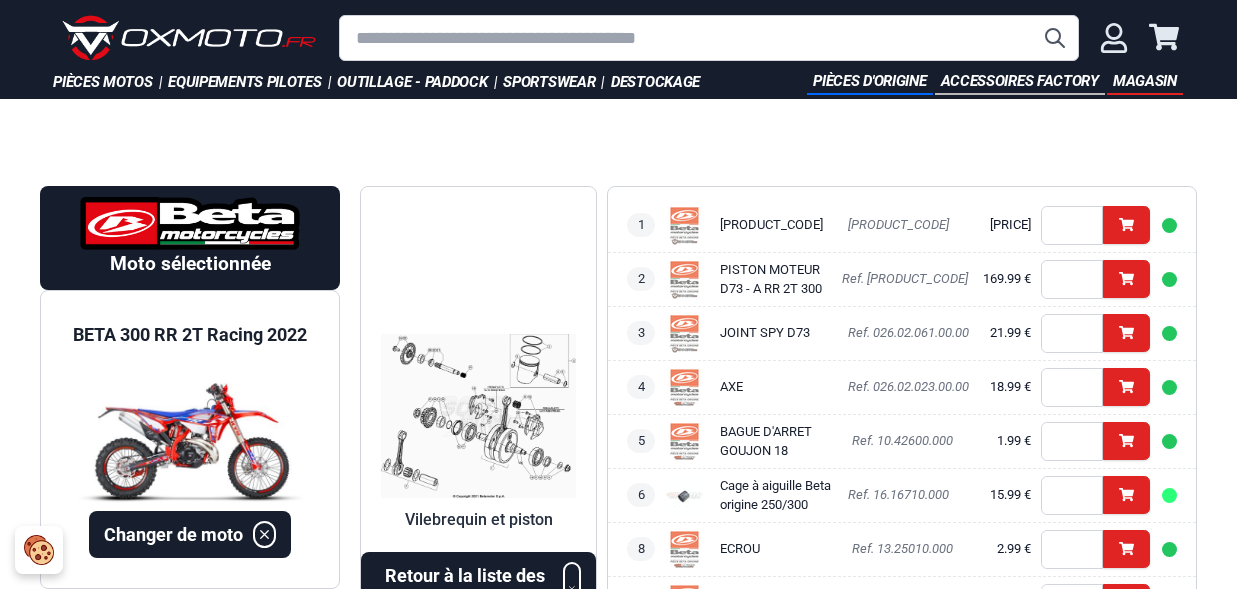 scroll, scrollTop: 165, scrollLeft: 0, axis: vertical 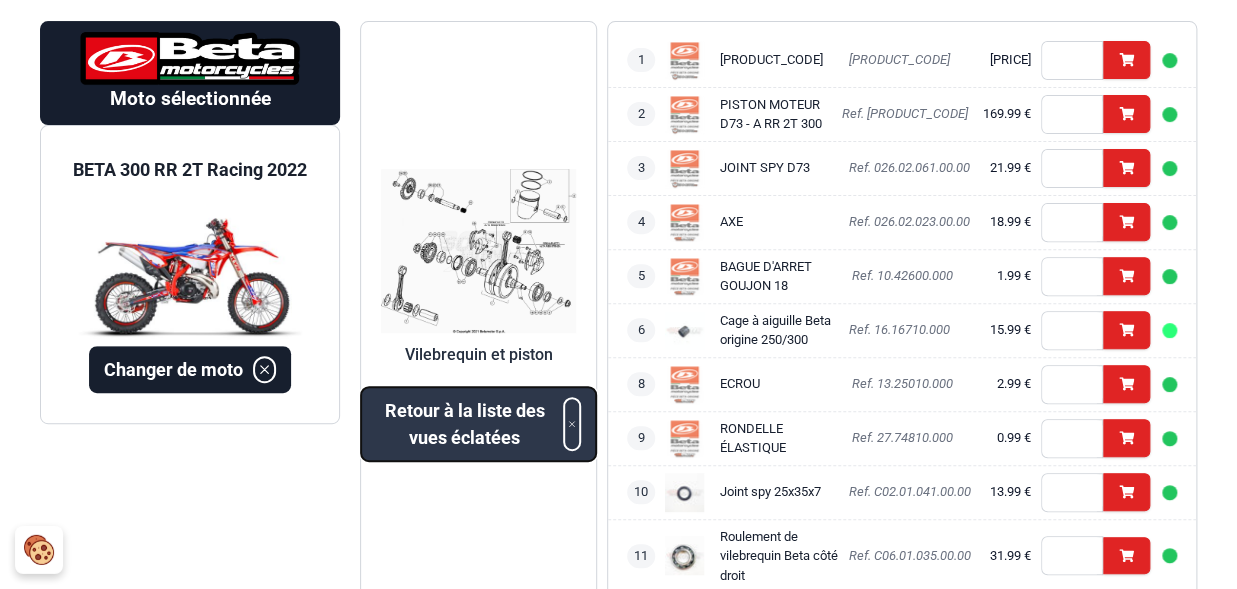 click on "Retour à la liste des vues éclatées" at bounding box center [464, 424] 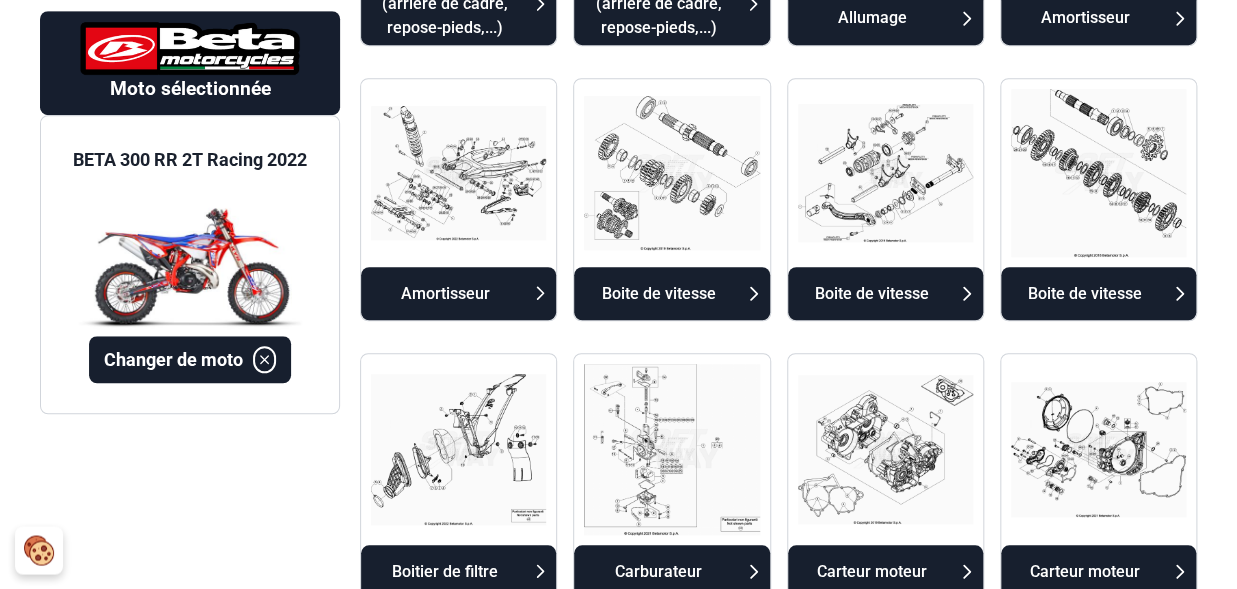 scroll, scrollTop: 480, scrollLeft: 0, axis: vertical 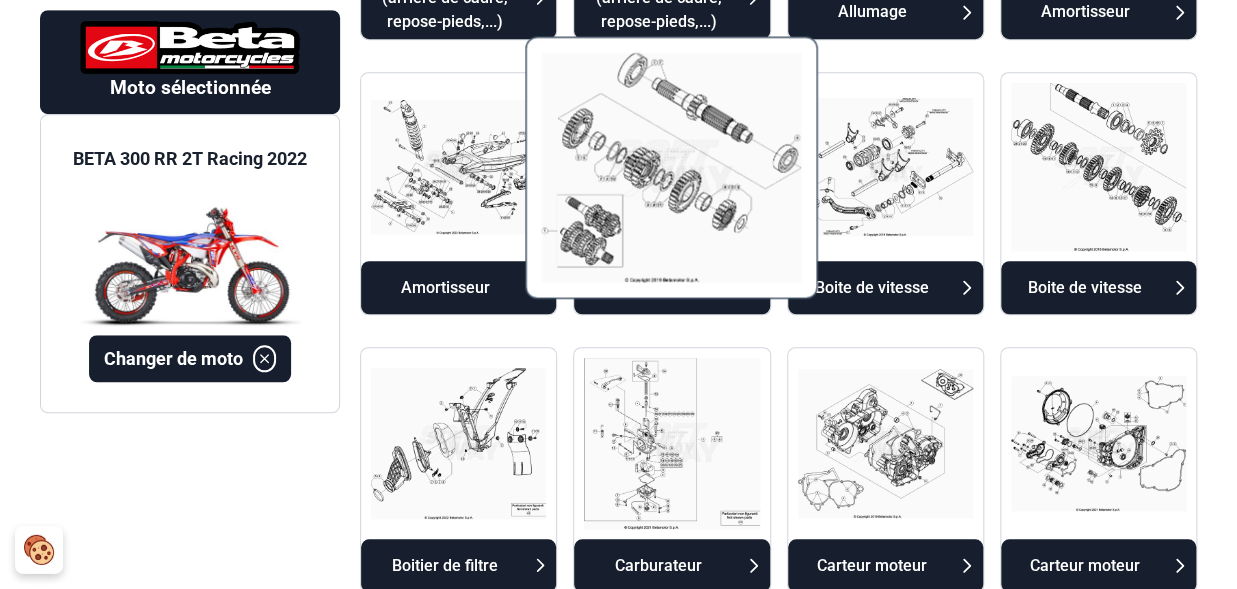 click at bounding box center [671, 167] 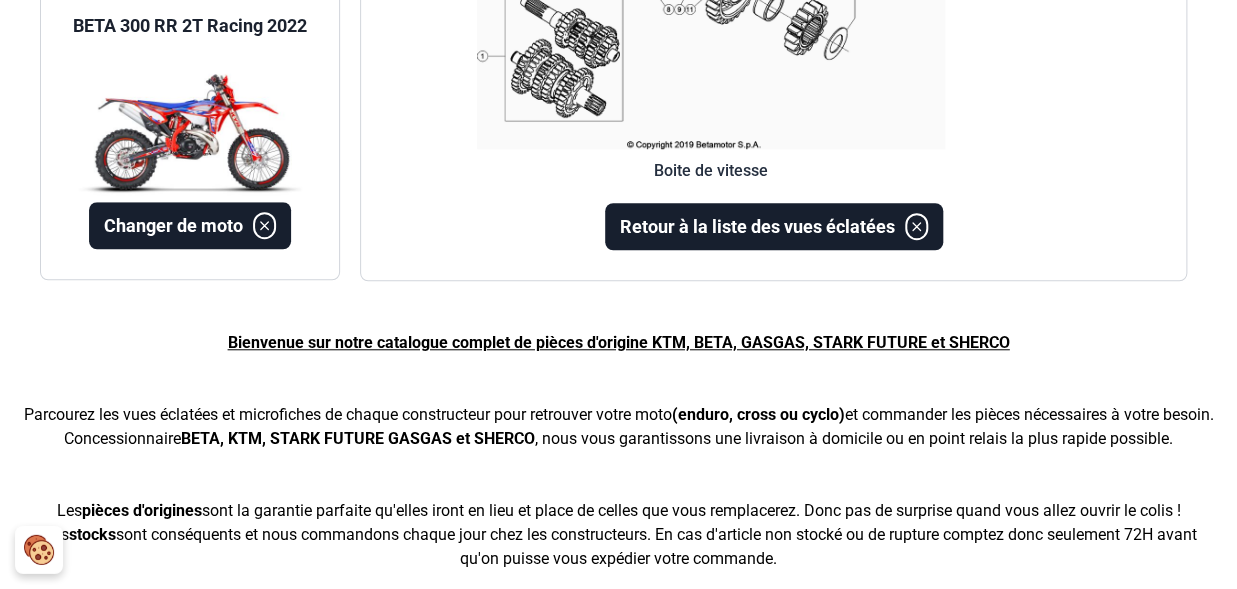 scroll, scrollTop: 165, scrollLeft: 0, axis: vertical 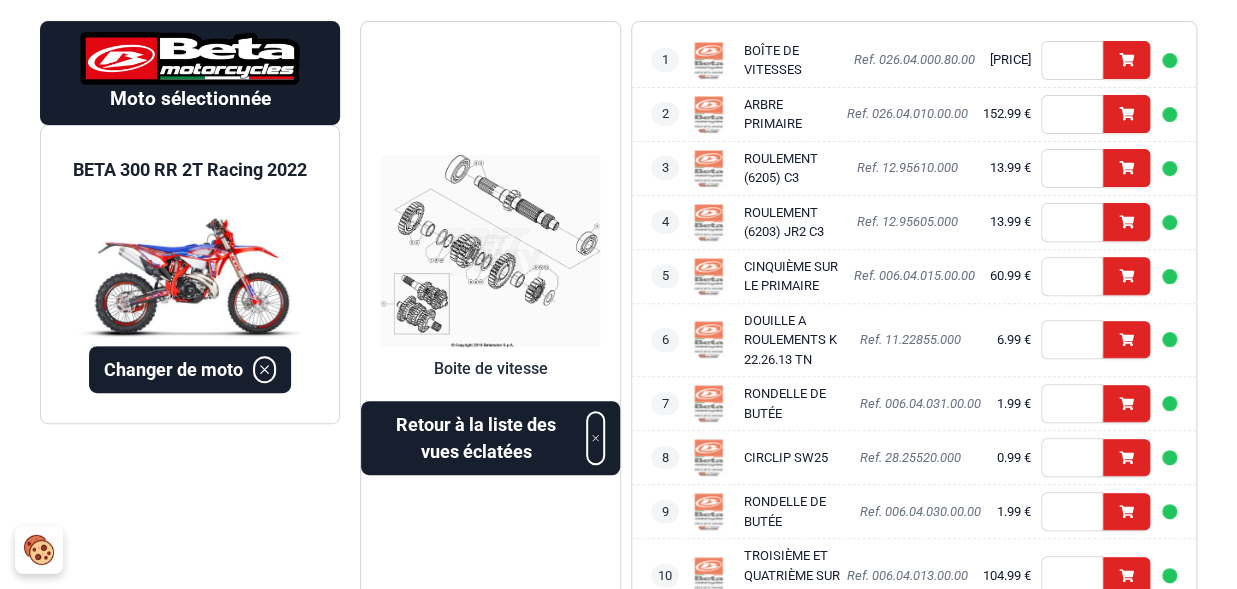 click at bounding box center (490, 251) 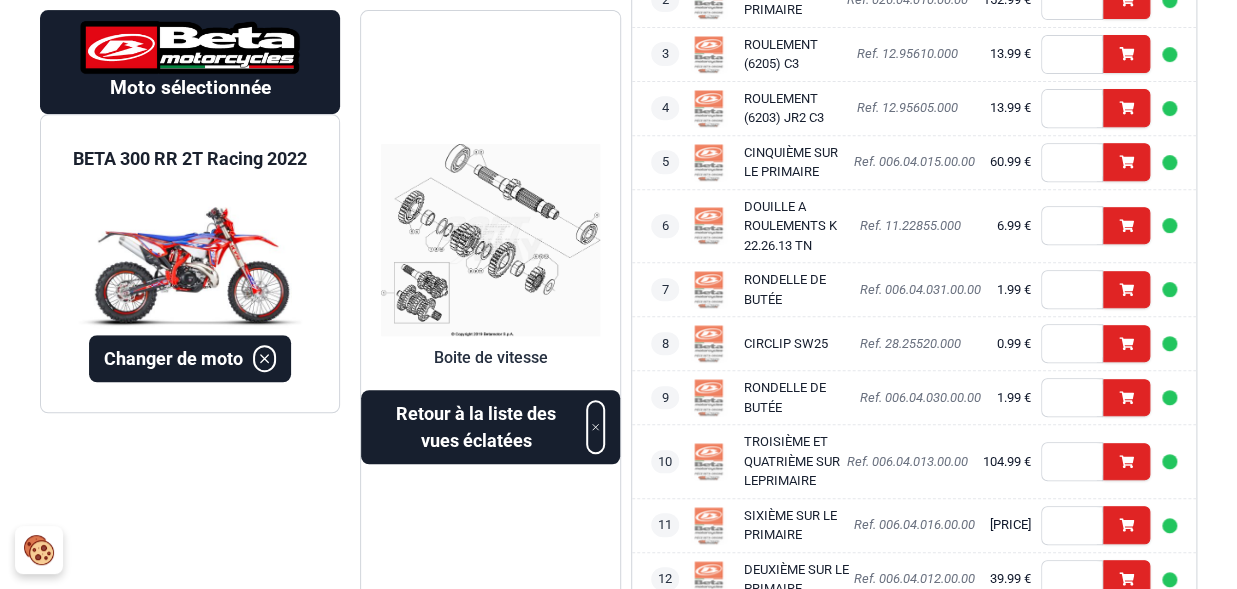 scroll, scrollTop: 201, scrollLeft: 0, axis: vertical 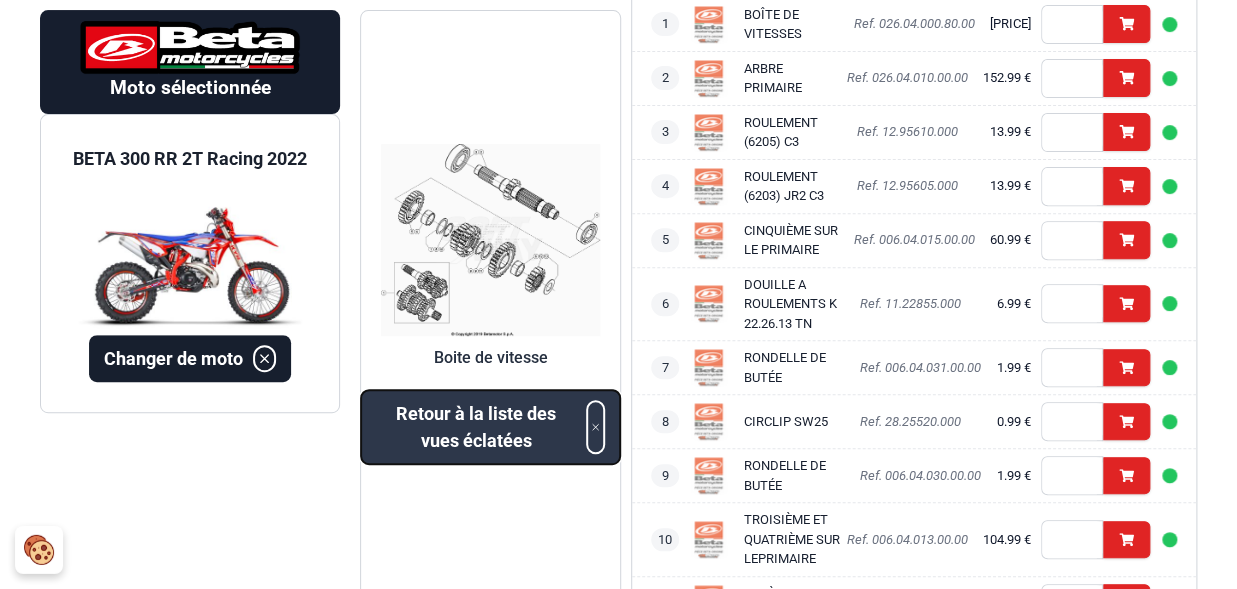 click on "Retour à la liste des vues éclatées" at bounding box center [476, 428] 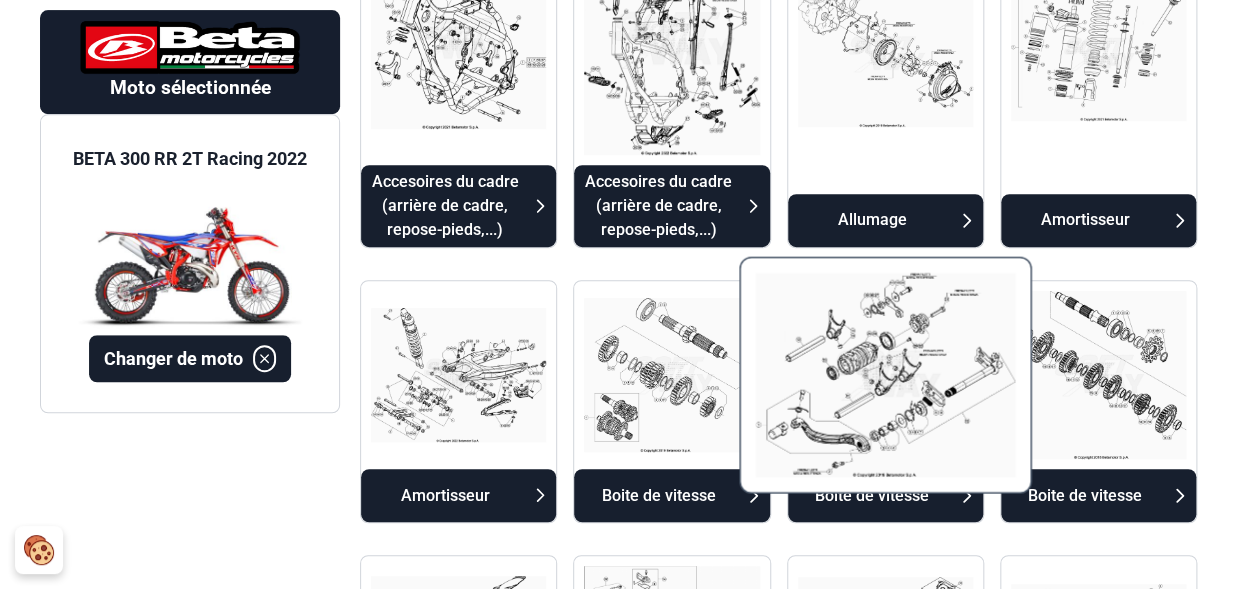 scroll, scrollTop: 275, scrollLeft: 0, axis: vertical 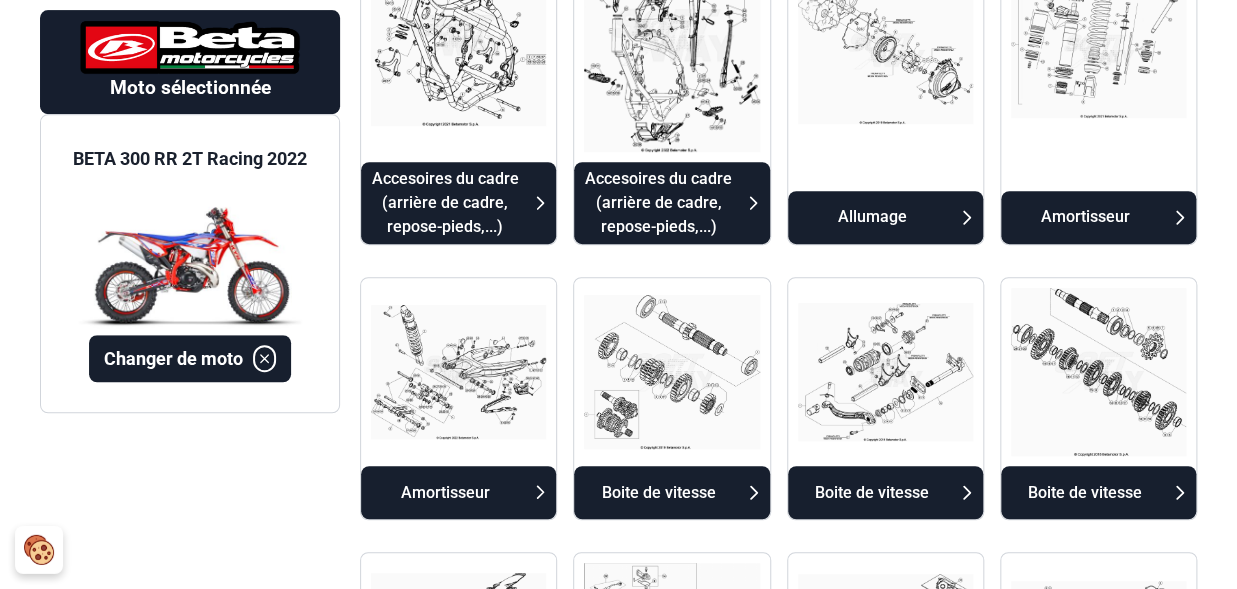 click on "Boite de vitesse" at bounding box center (1085, 493) 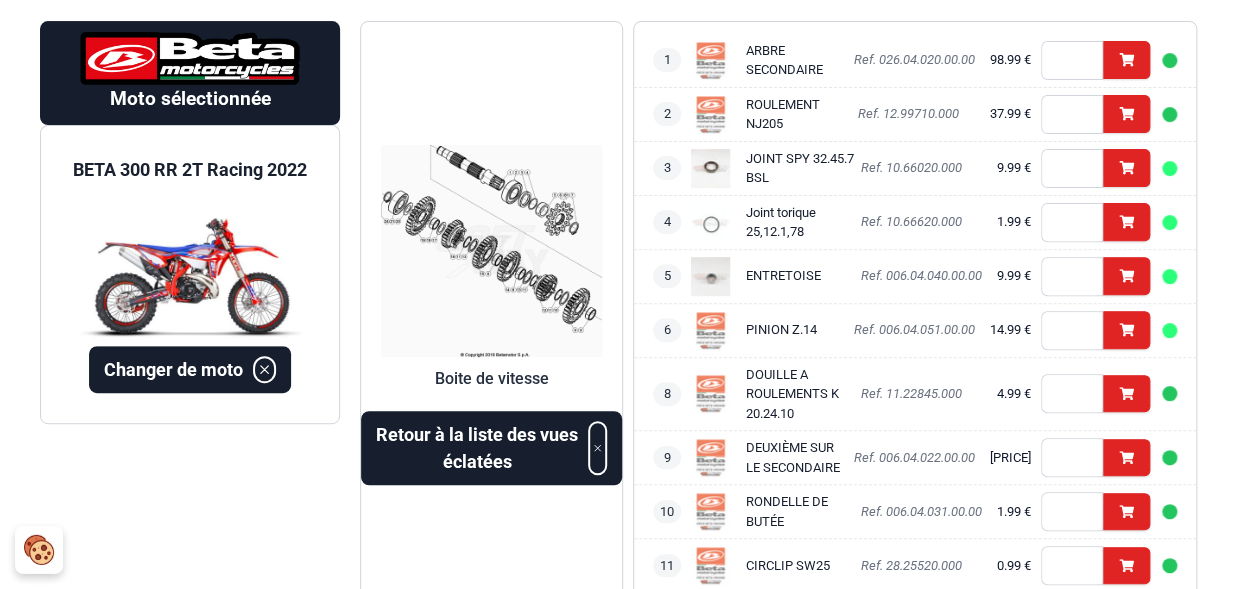 click at bounding box center (491, 251) 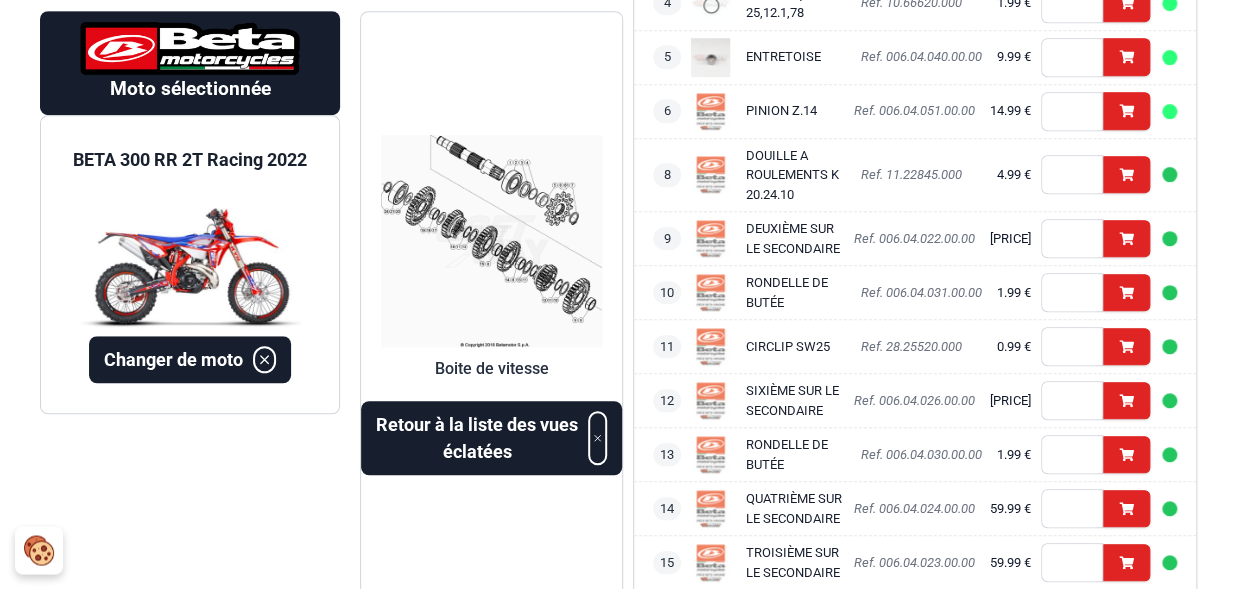 scroll, scrollTop: 619, scrollLeft: 0, axis: vertical 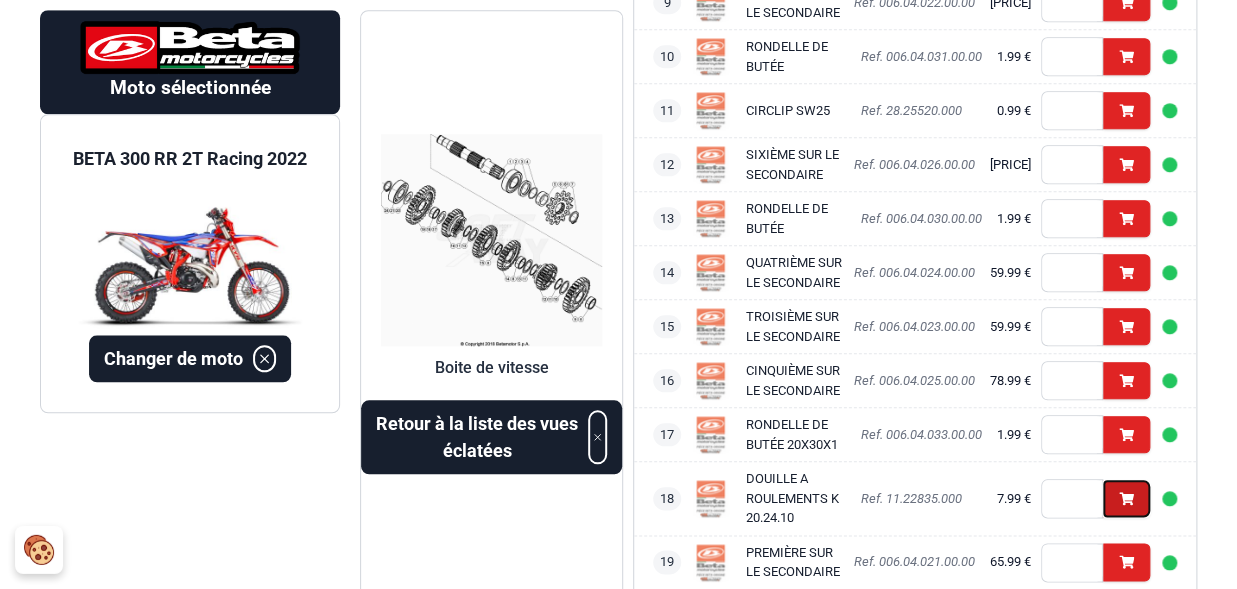 click on "Ajouter" at bounding box center (1126, 499) 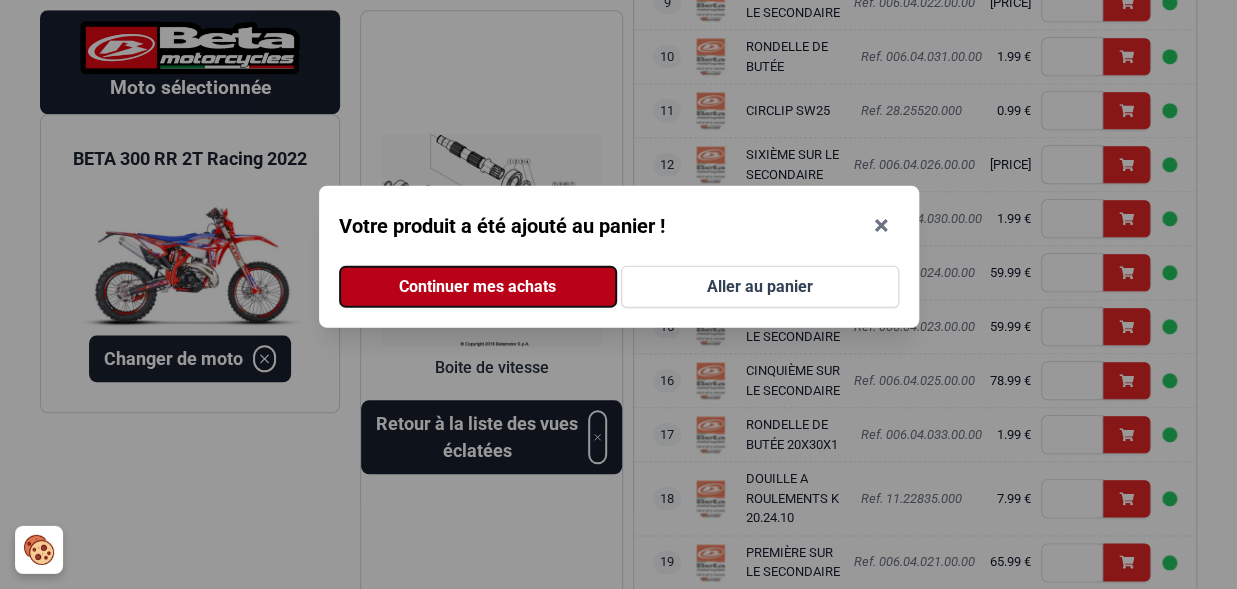 click on "Continuer mes achats" at bounding box center [478, 287] 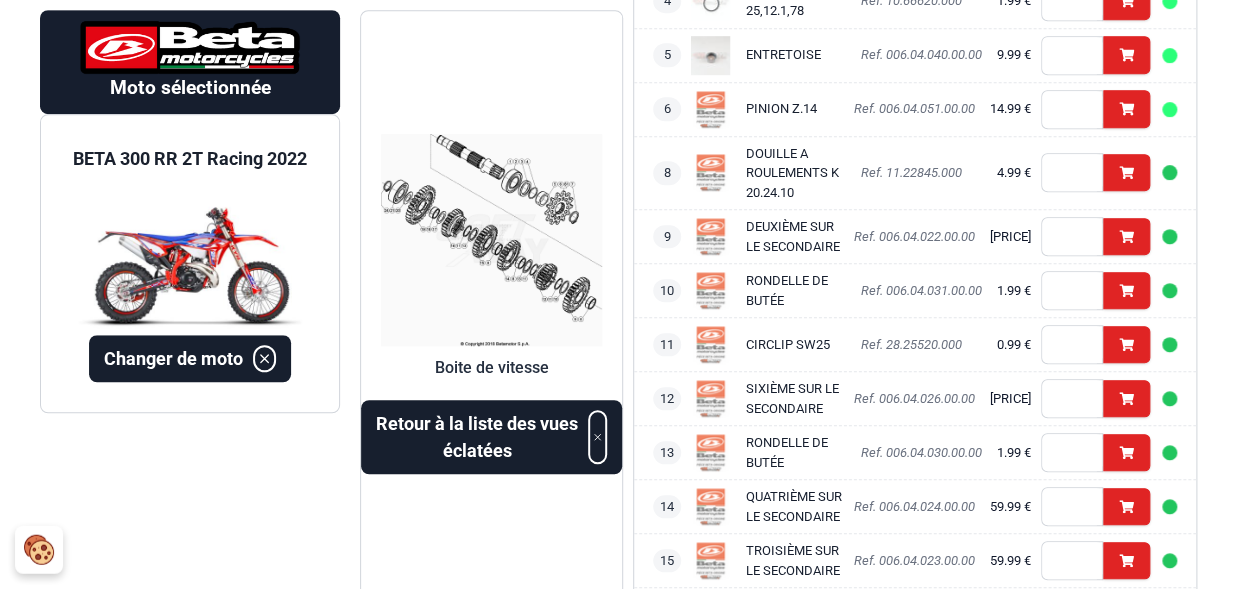 scroll, scrollTop: 363, scrollLeft: 0, axis: vertical 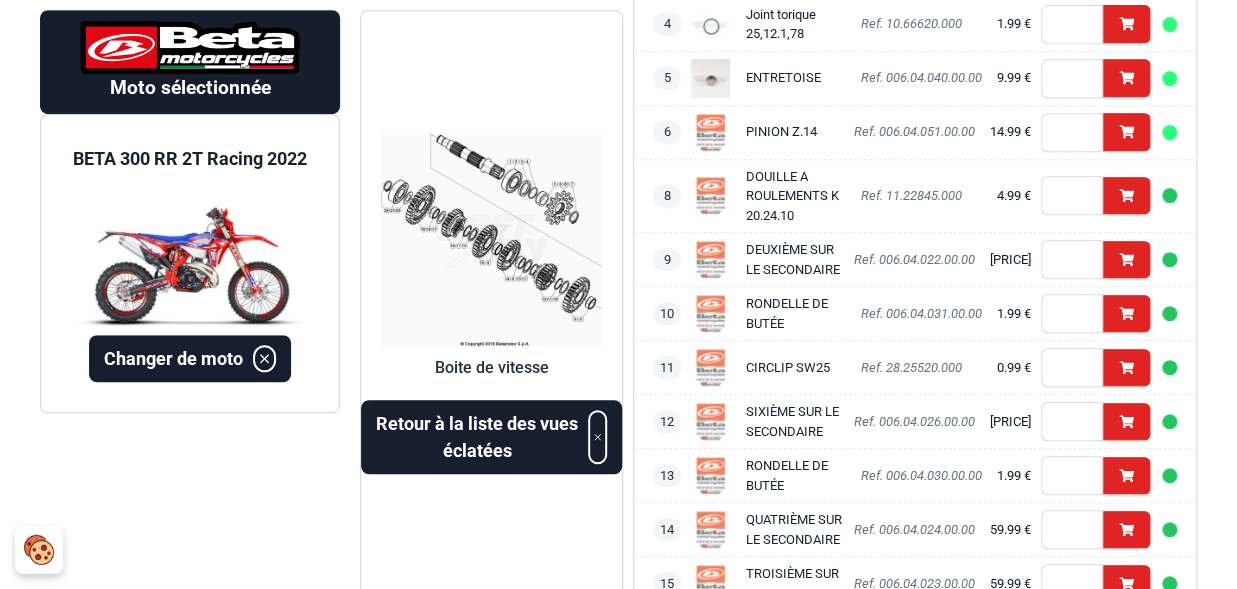click at bounding box center (491, 240) 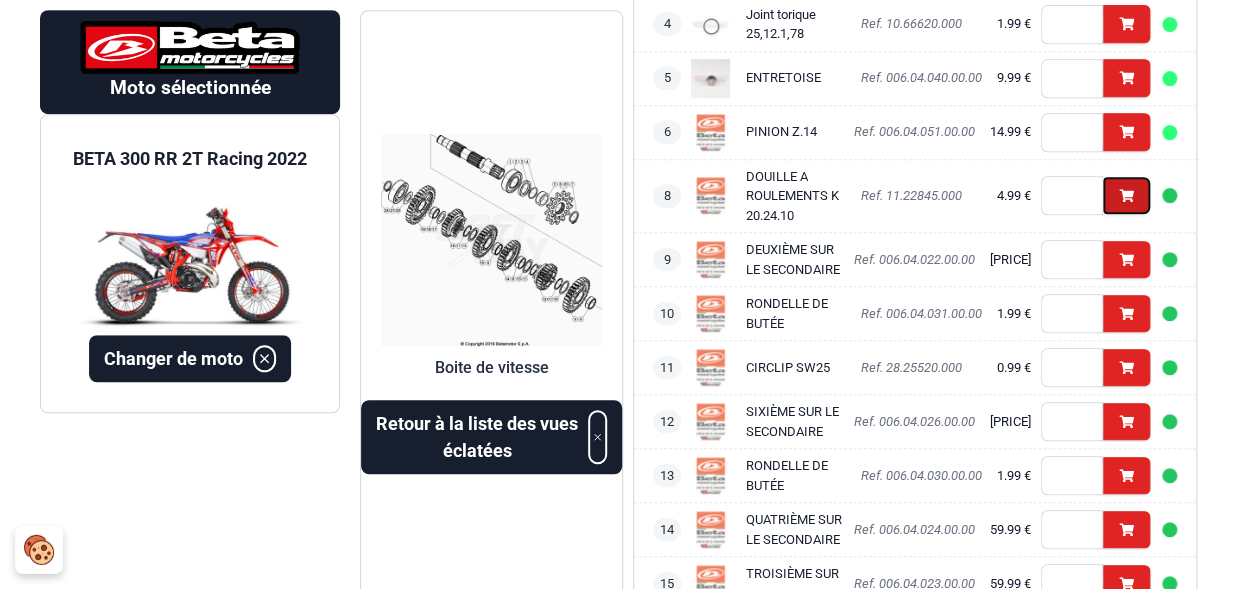 click 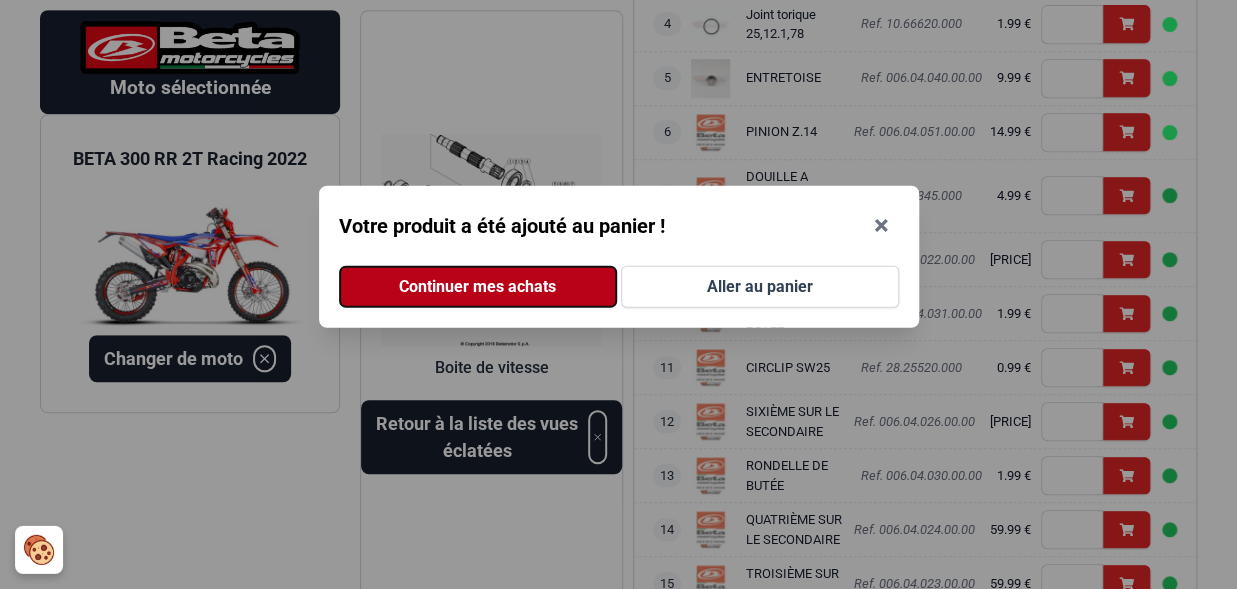 click on "Continuer mes achats" at bounding box center [478, 287] 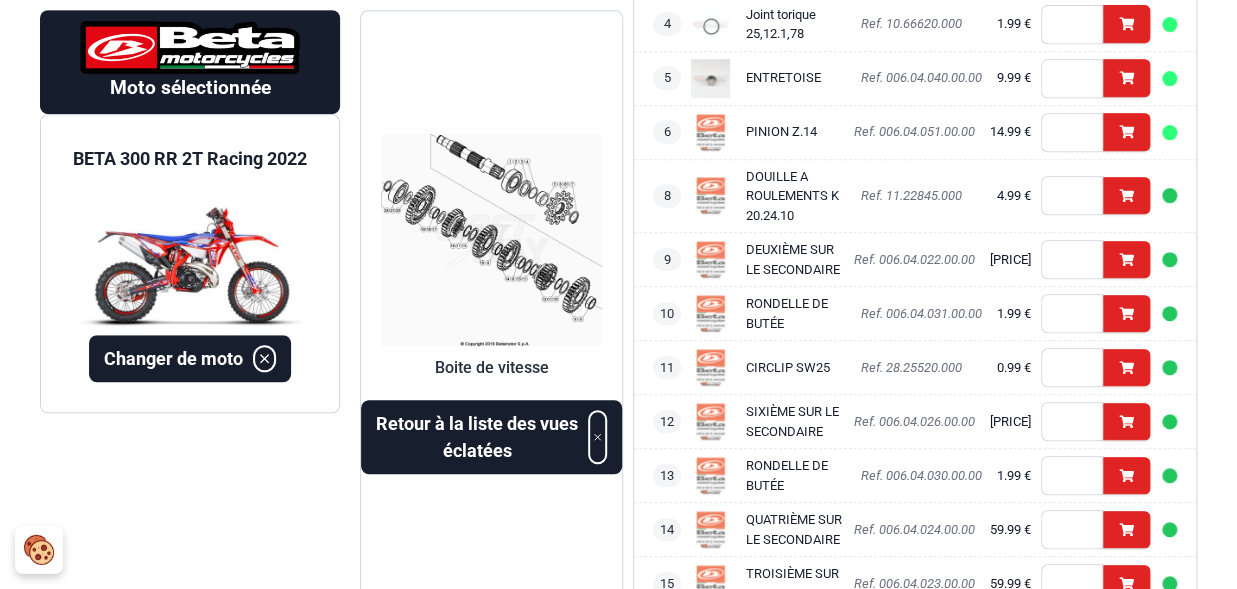 click at bounding box center [491, 240] 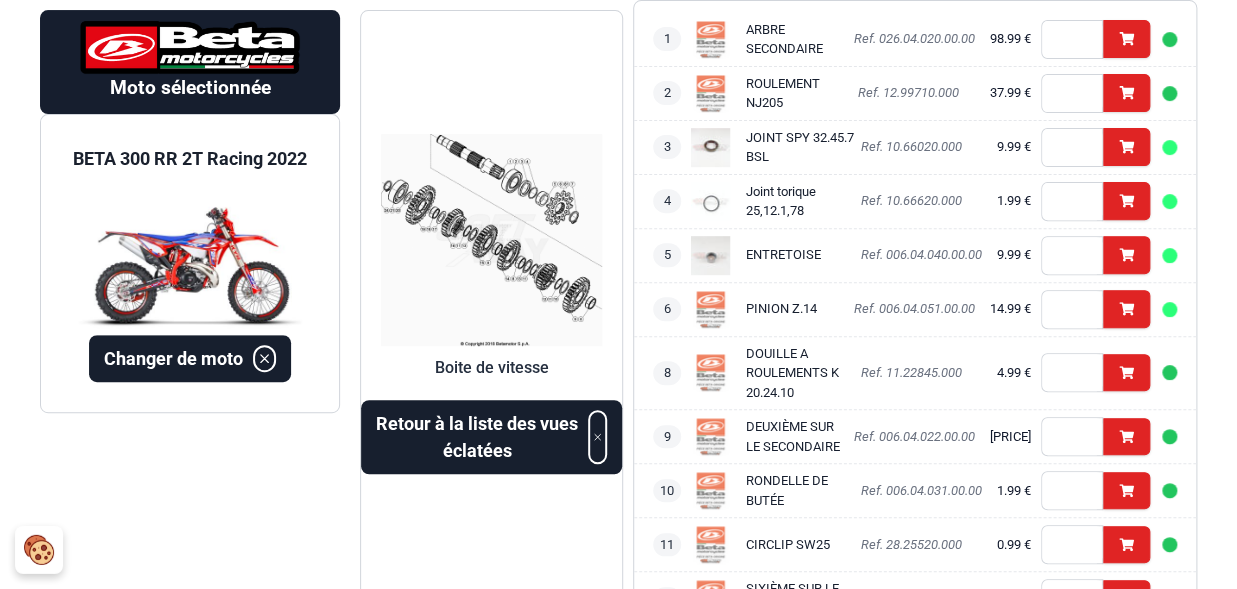 scroll, scrollTop: 121, scrollLeft: 0, axis: vertical 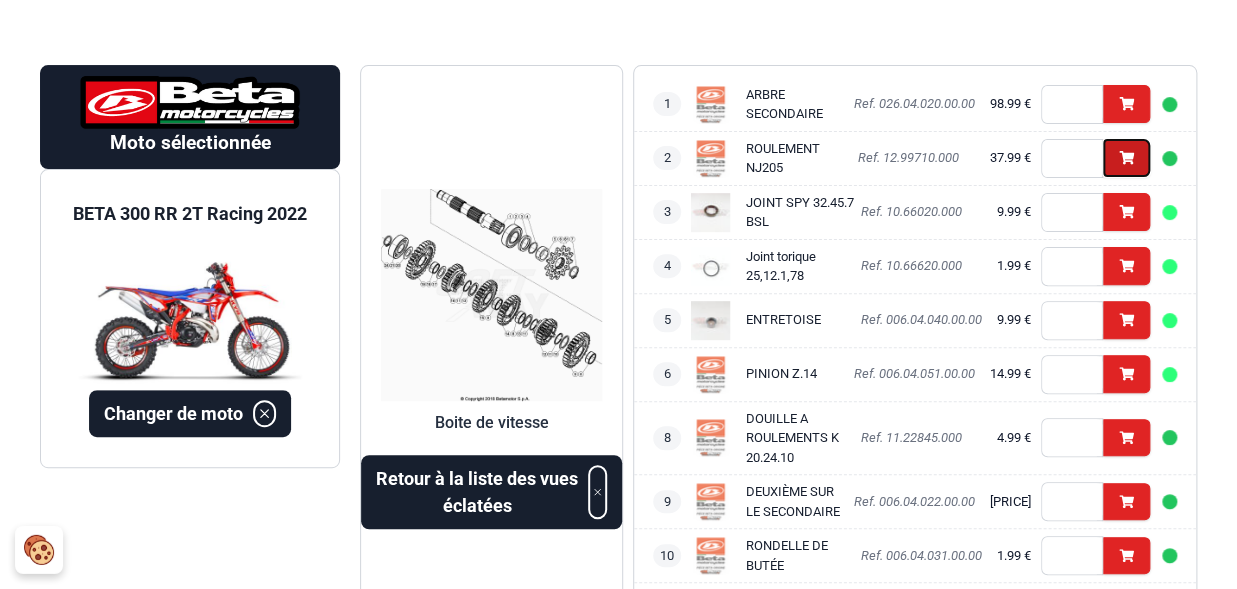 click 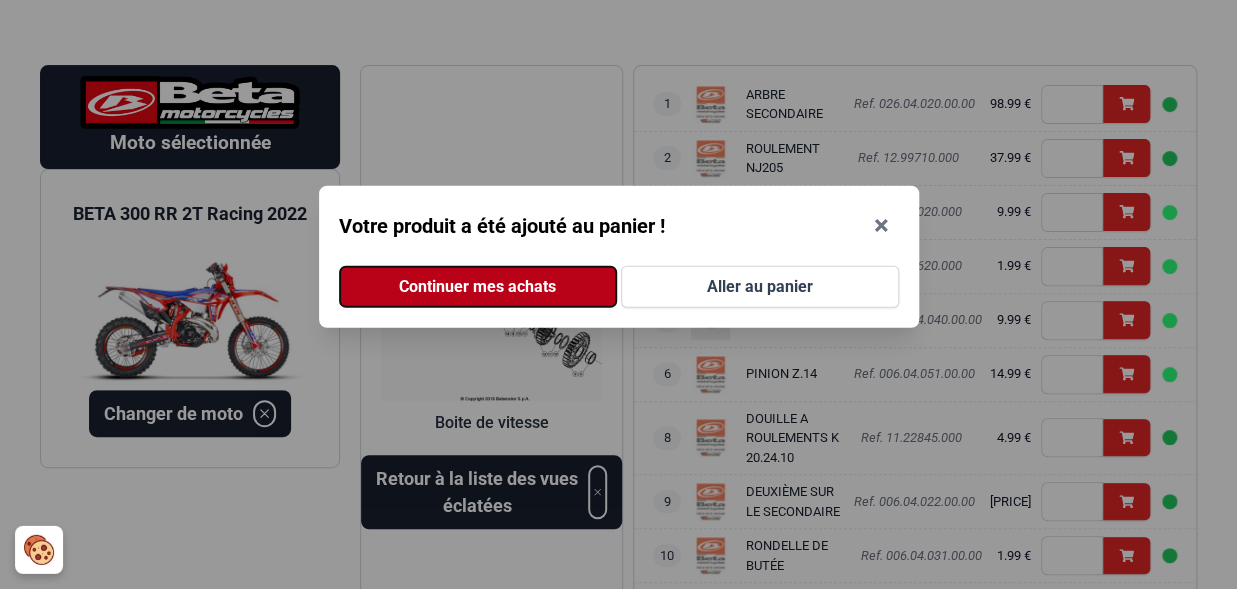click on "Continuer mes achats" at bounding box center [478, 287] 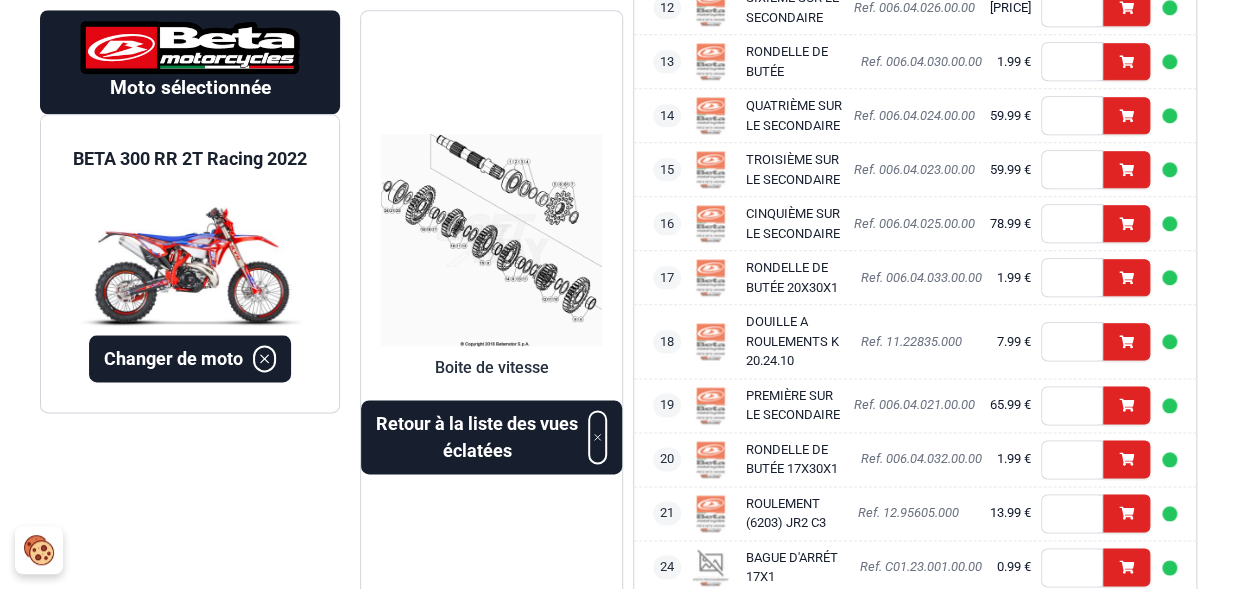 scroll, scrollTop: 781, scrollLeft: 0, axis: vertical 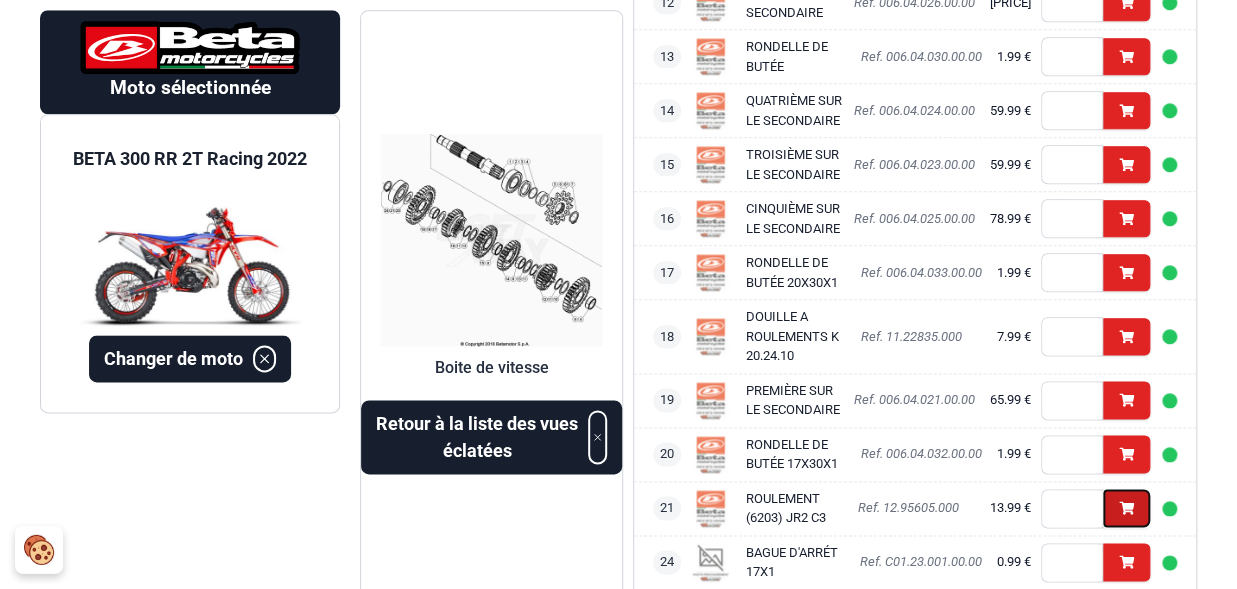 click on "Ajouter" at bounding box center (1126, 508) 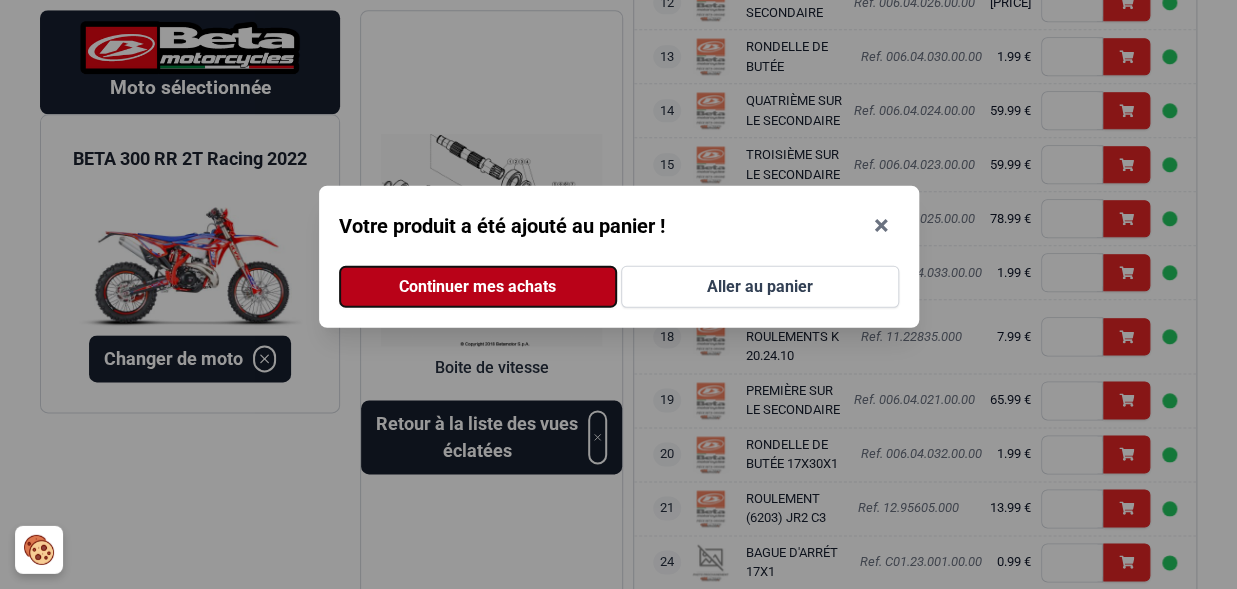 click on "Continuer mes achats" at bounding box center [478, 287] 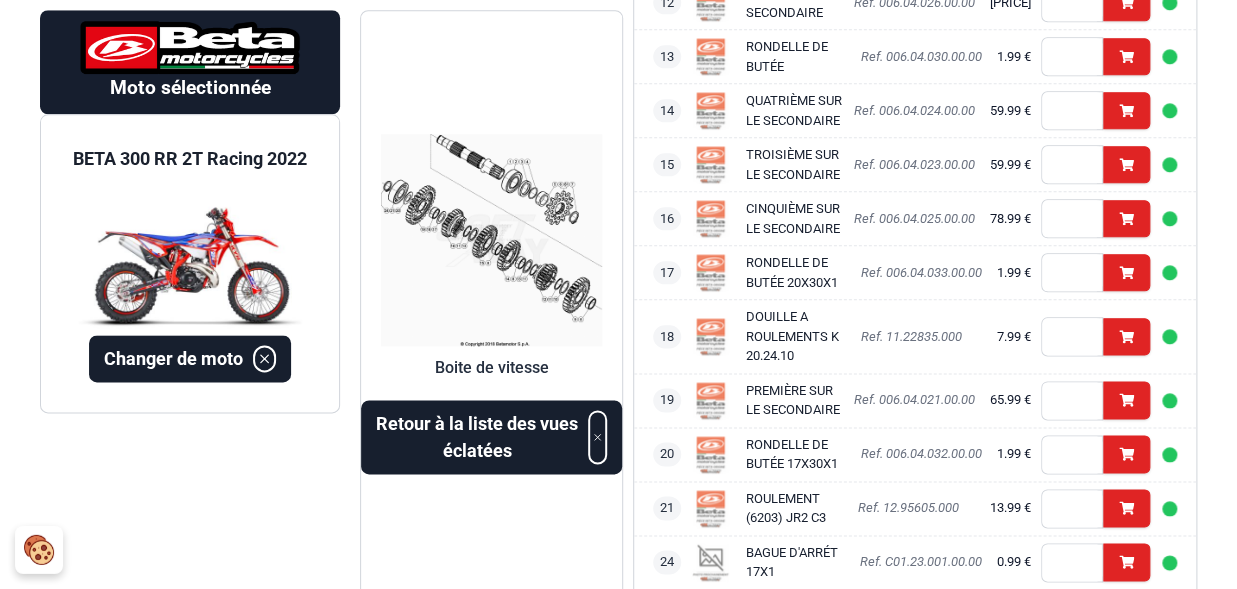 click at bounding box center (491, 240) 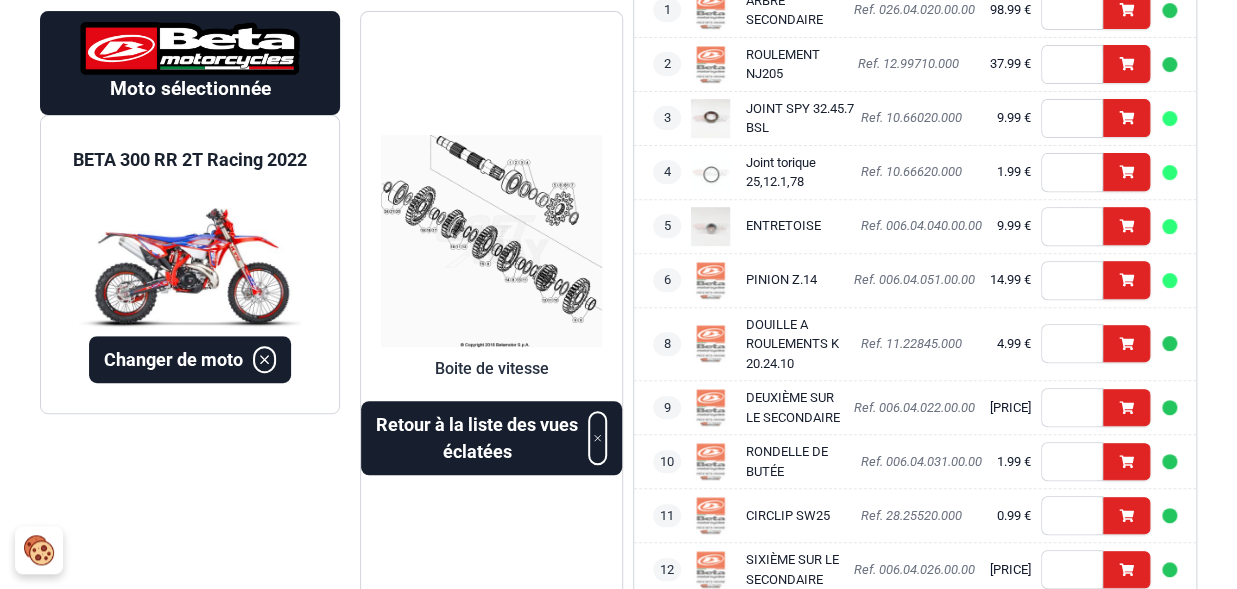 scroll, scrollTop: 187, scrollLeft: 0, axis: vertical 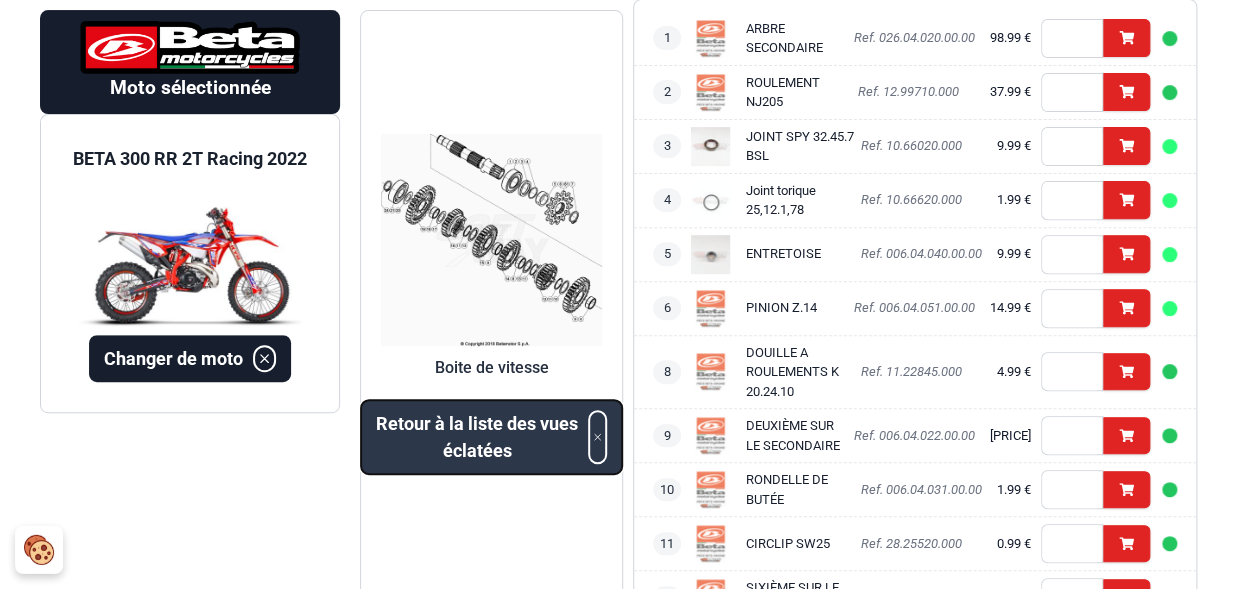 click on "Retour à la liste des vues éclatées" at bounding box center (477, 438) 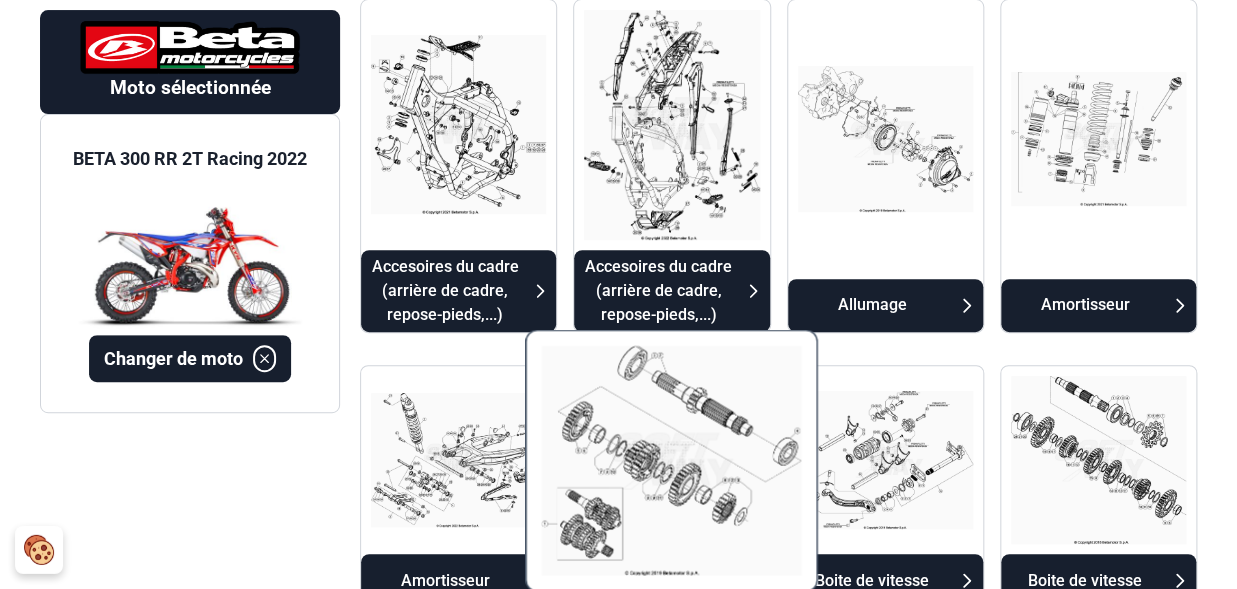 click at bounding box center [671, 460] 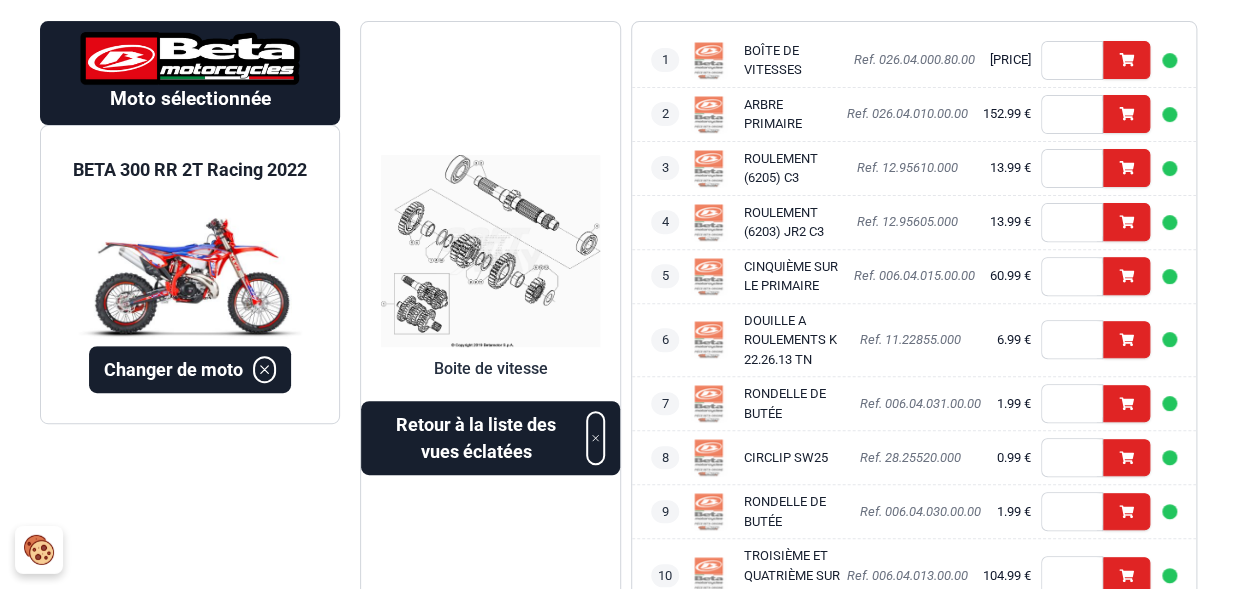 click at bounding box center [490, 251] 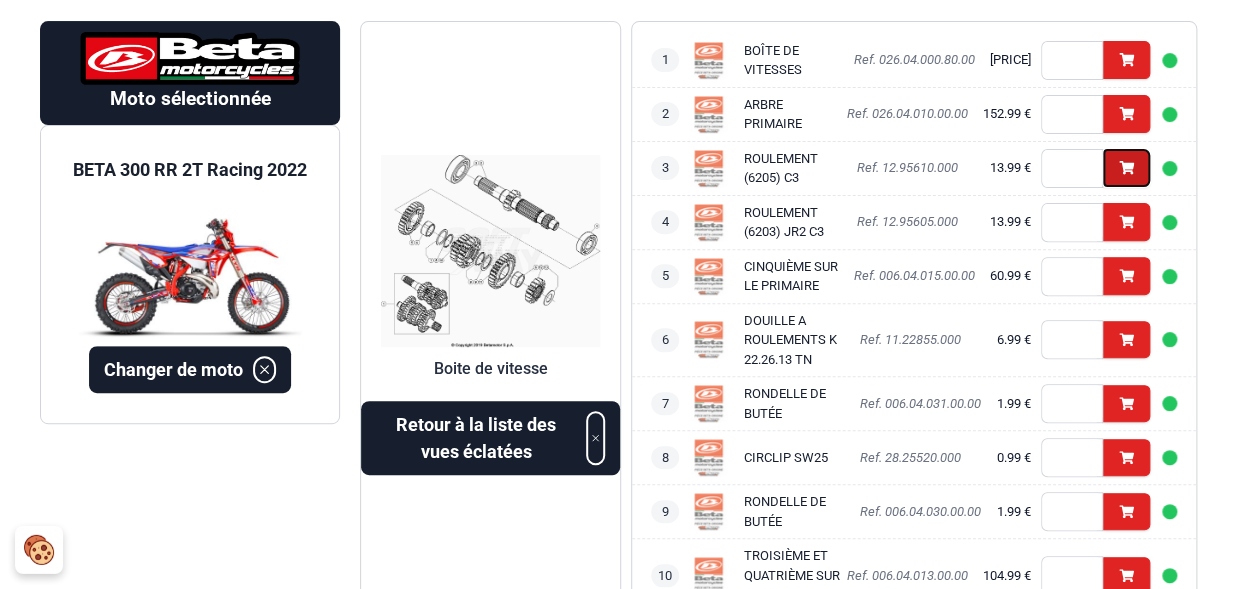 click on "Ajouter" at bounding box center (1126, 167) 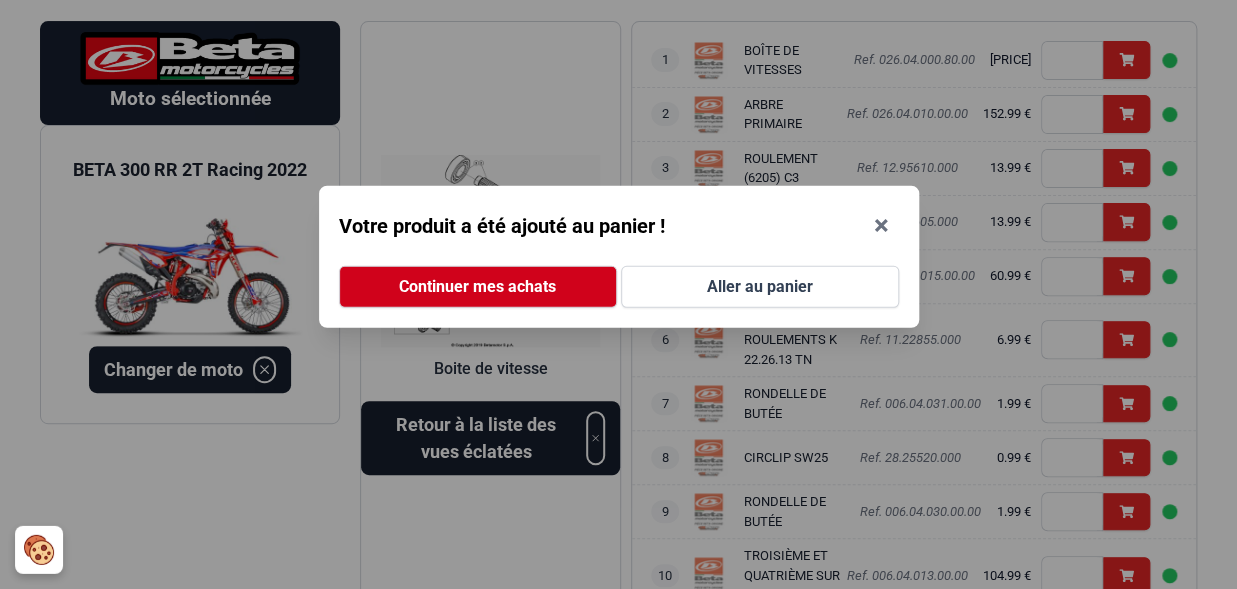click on "Votre produit a été ajouté au panier !
×
Continuer mes achats
Aller au panier" at bounding box center [618, 294] 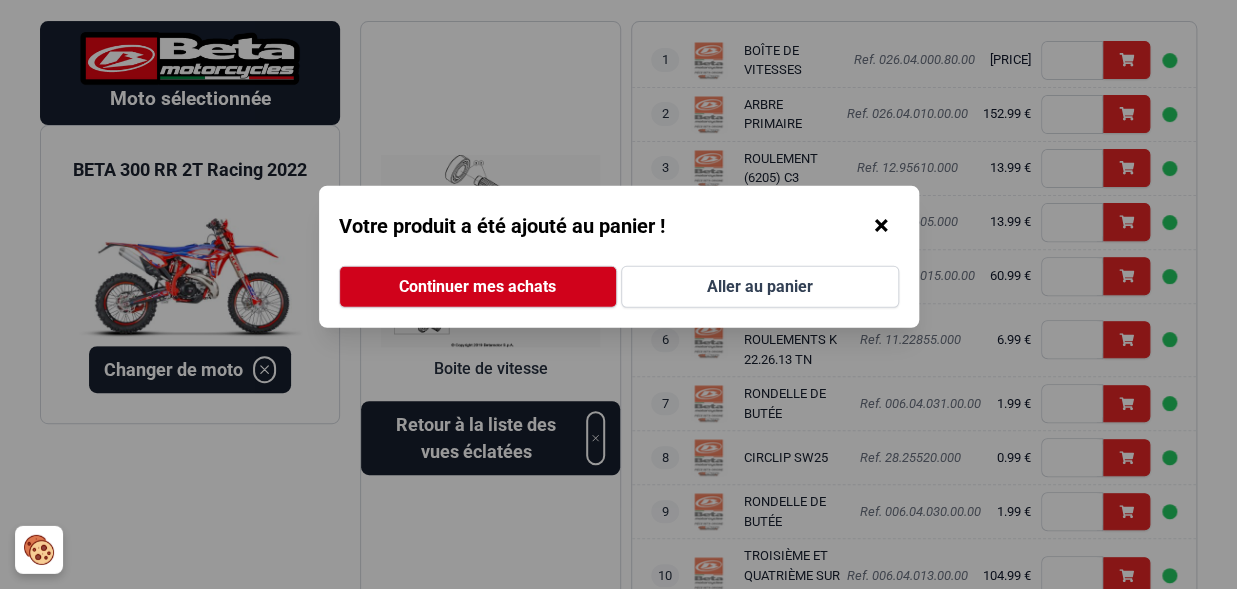 click on "×" at bounding box center (881, 226) 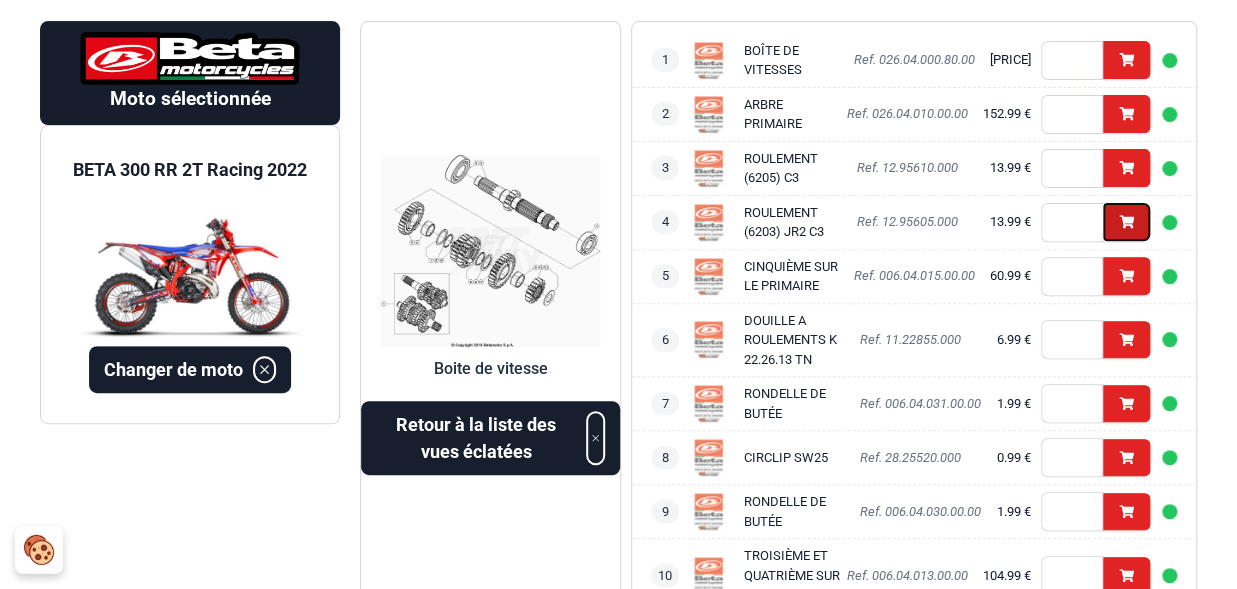 click on "Ajouter" at bounding box center (1126, 221) 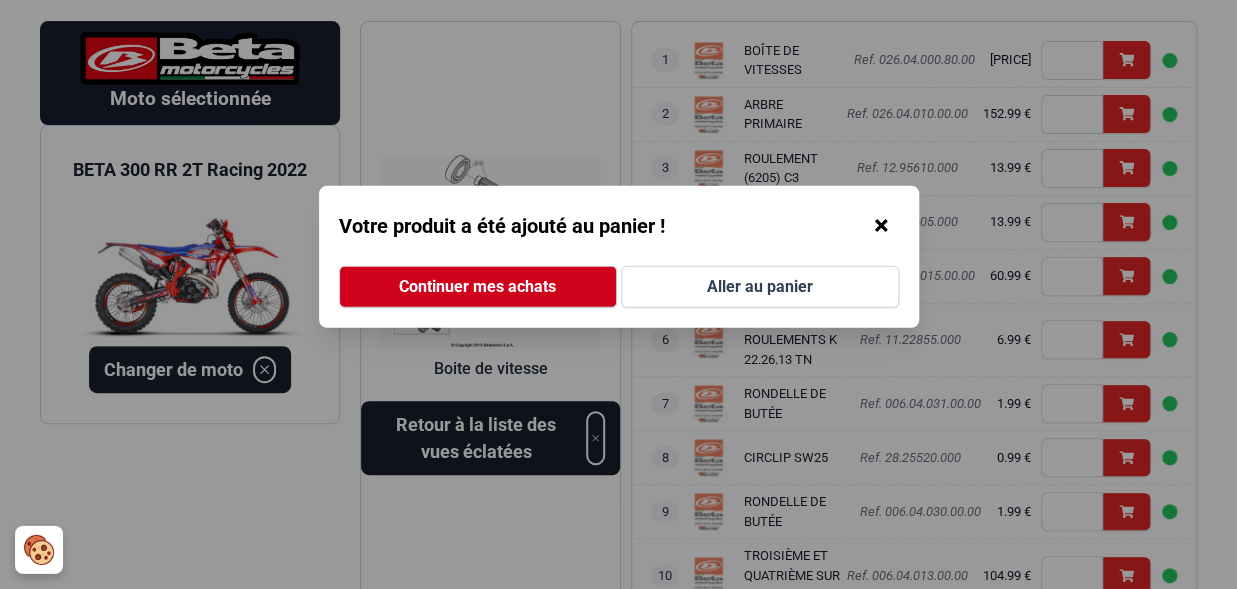 click on "×" at bounding box center (881, 226) 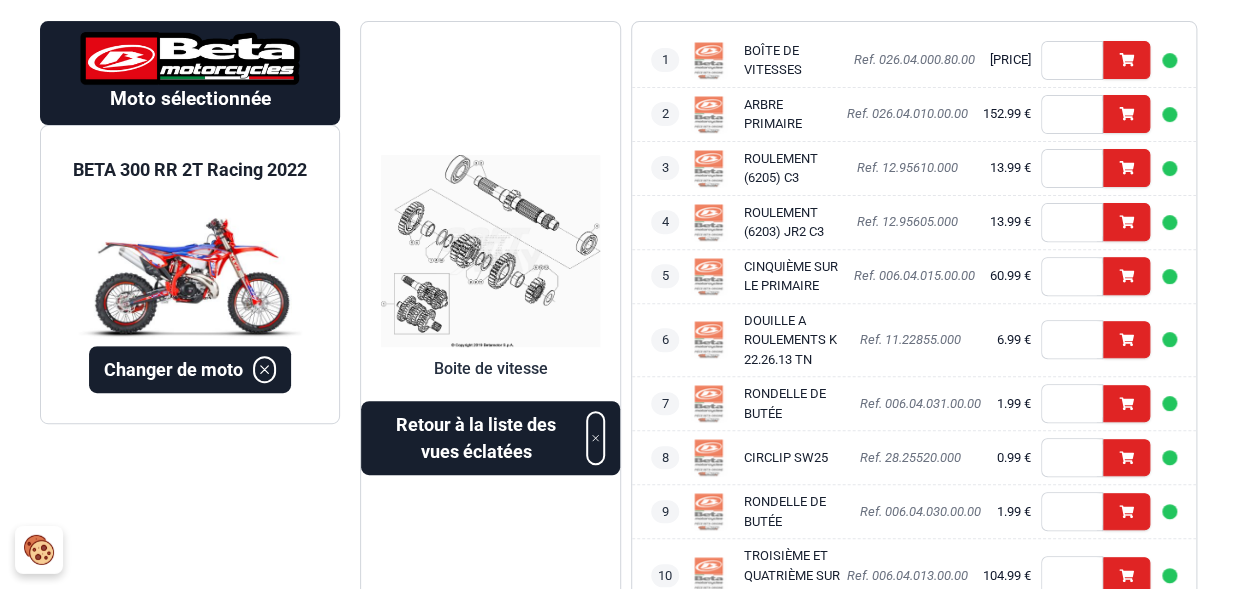 click on "*" at bounding box center (1072, 339) 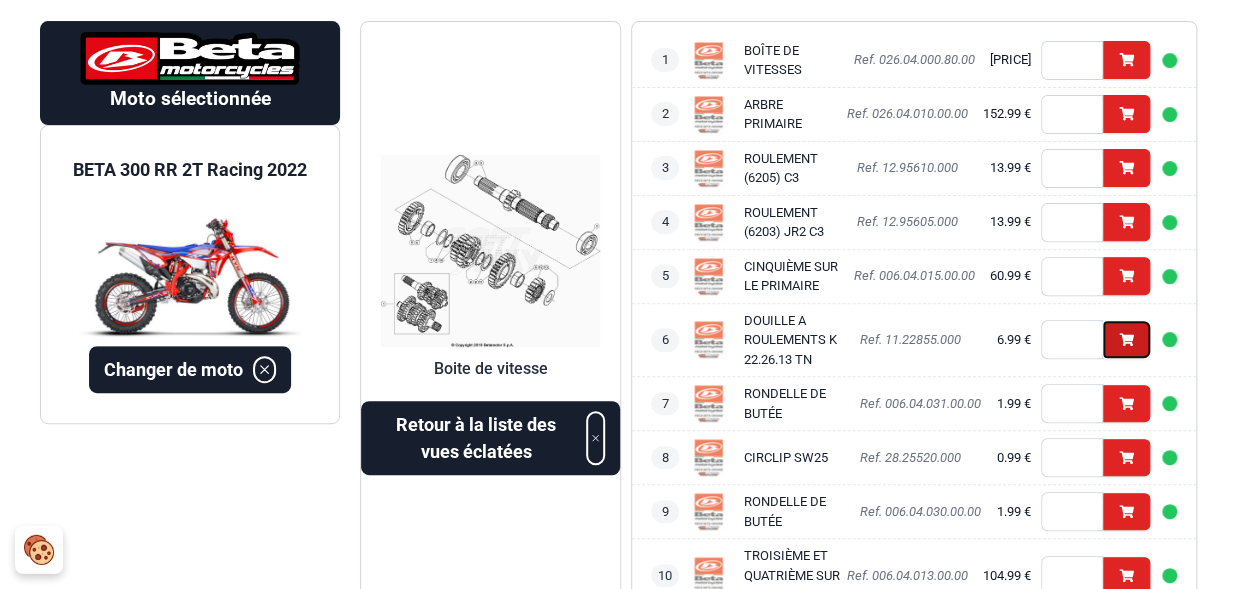 click on "Ajouter" at bounding box center [1126, 339] 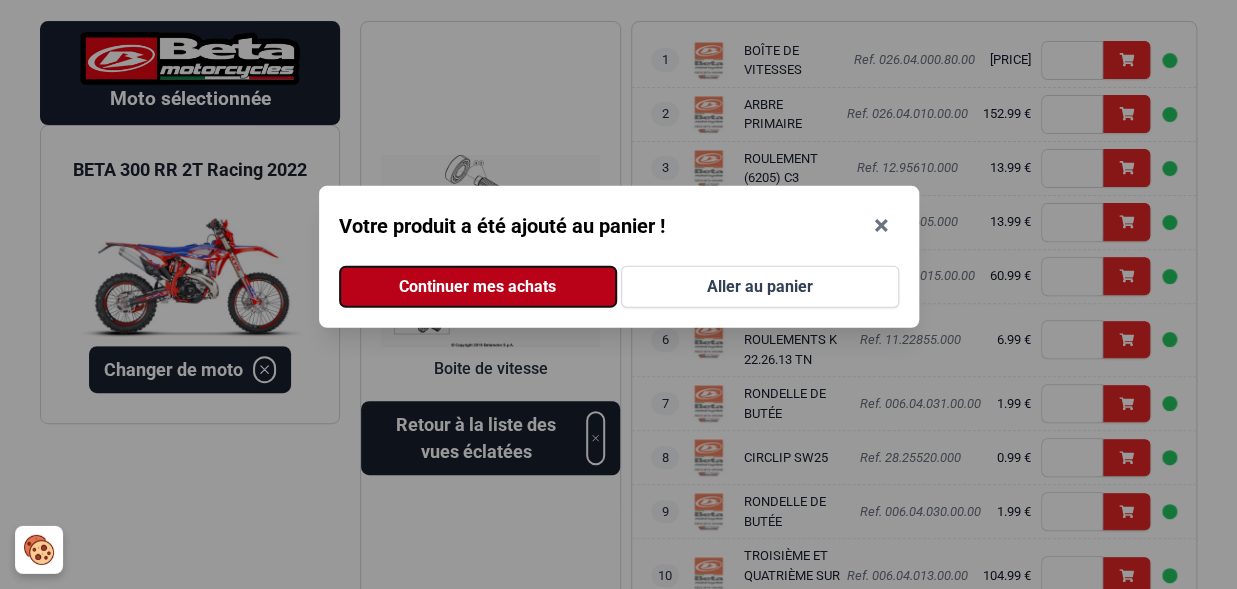 click on "Continuer mes achats" at bounding box center [478, 287] 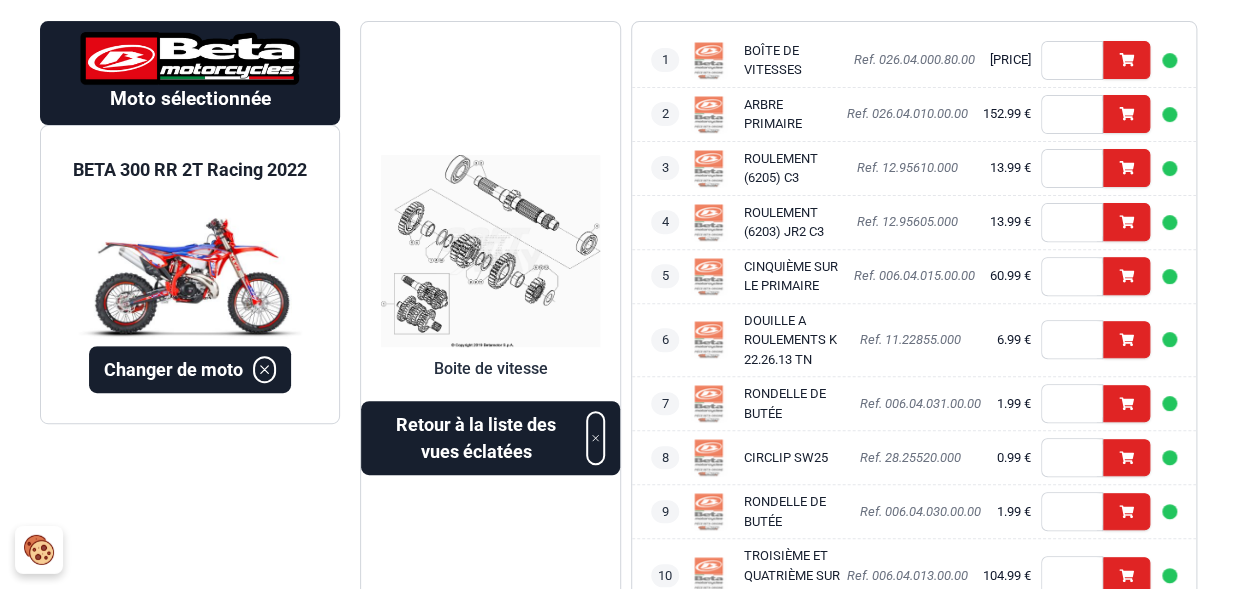 scroll, scrollTop: 0, scrollLeft: 0, axis: both 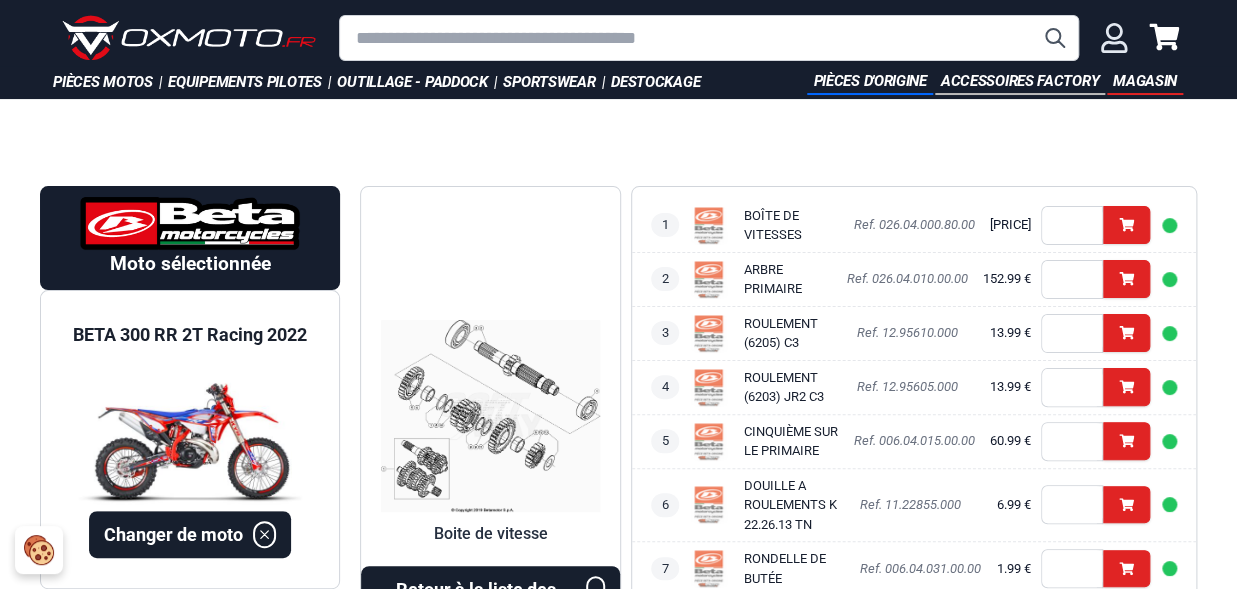 click 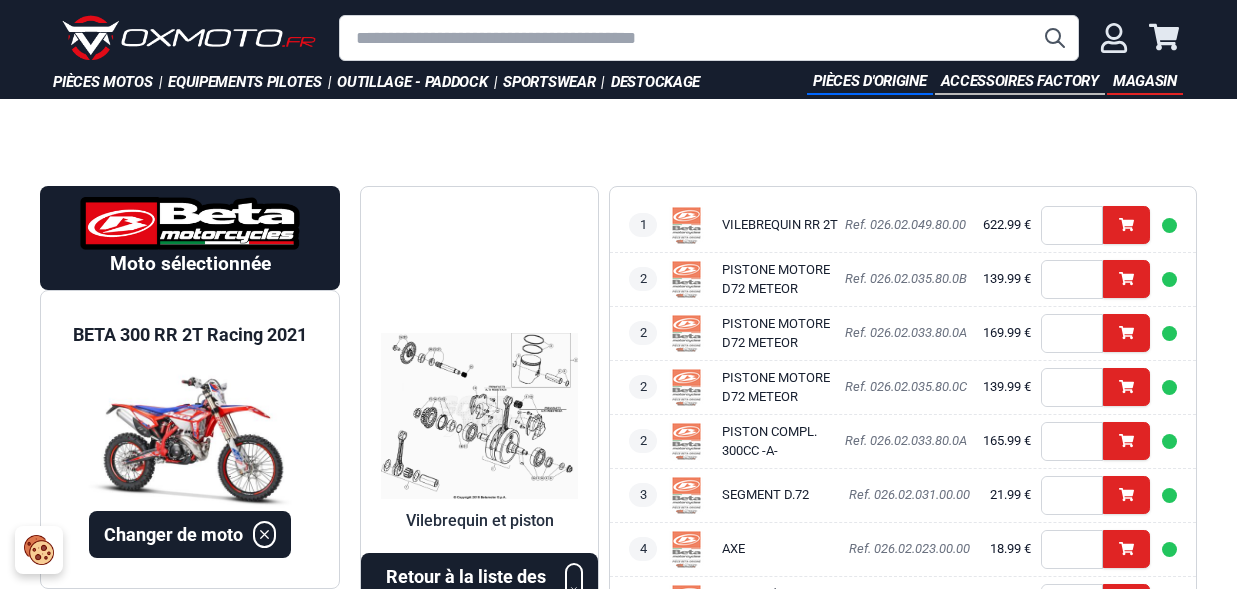 scroll, scrollTop: 165, scrollLeft: 0, axis: vertical 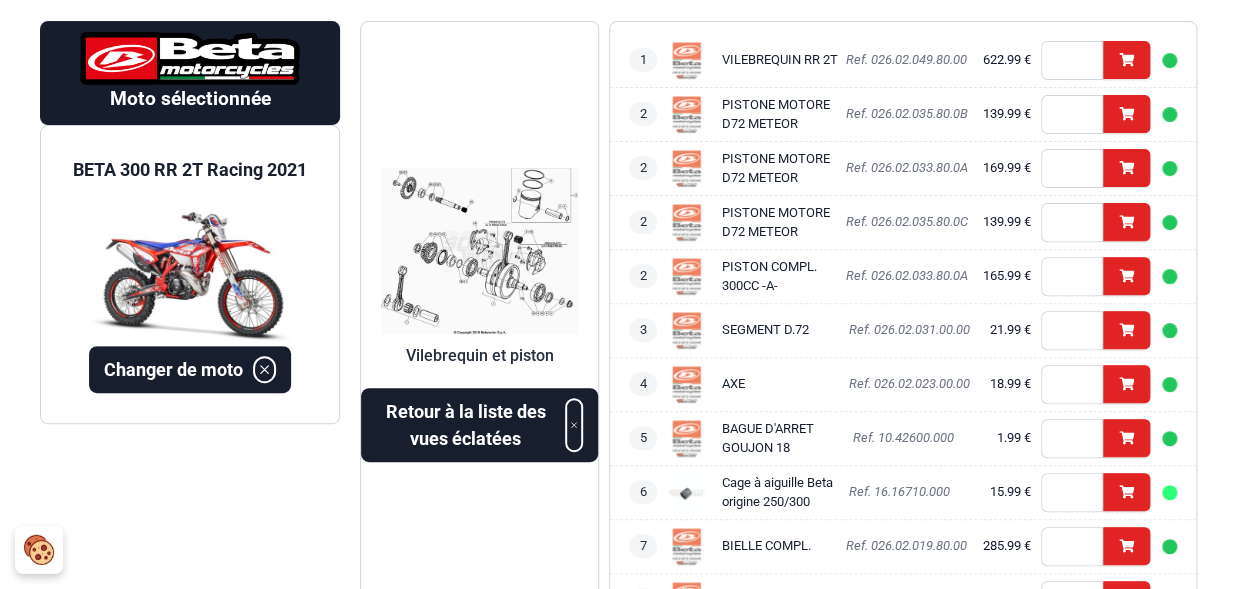 click at bounding box center (479, 251) 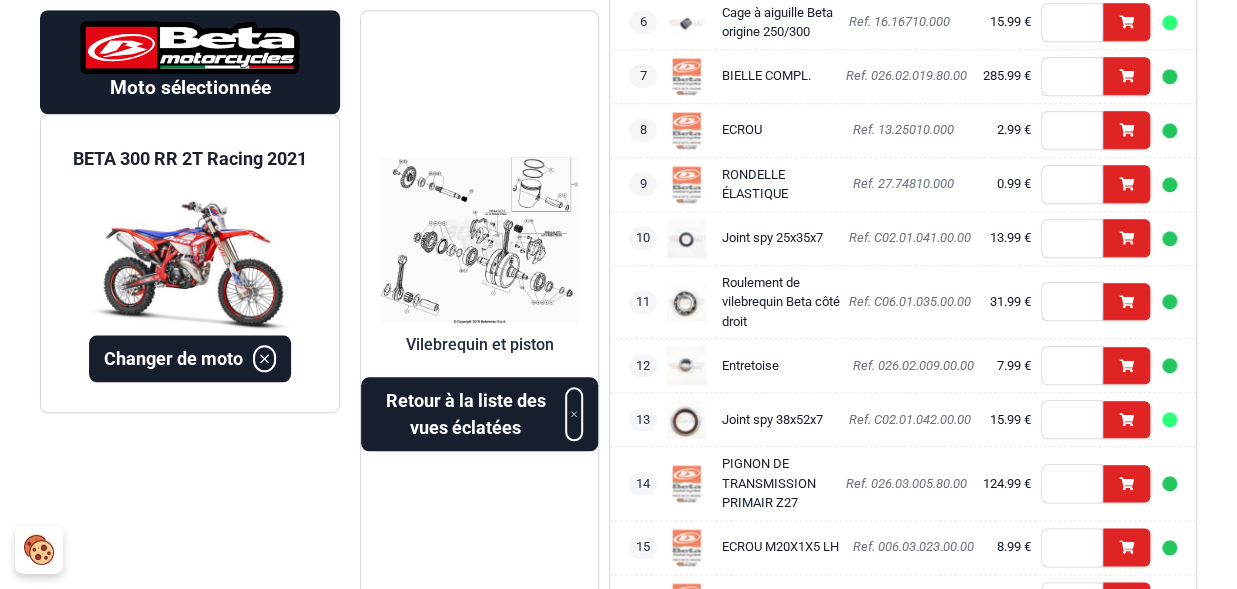 scroll, scrollTop: 641, scrollLeft: 0, axis: vertical 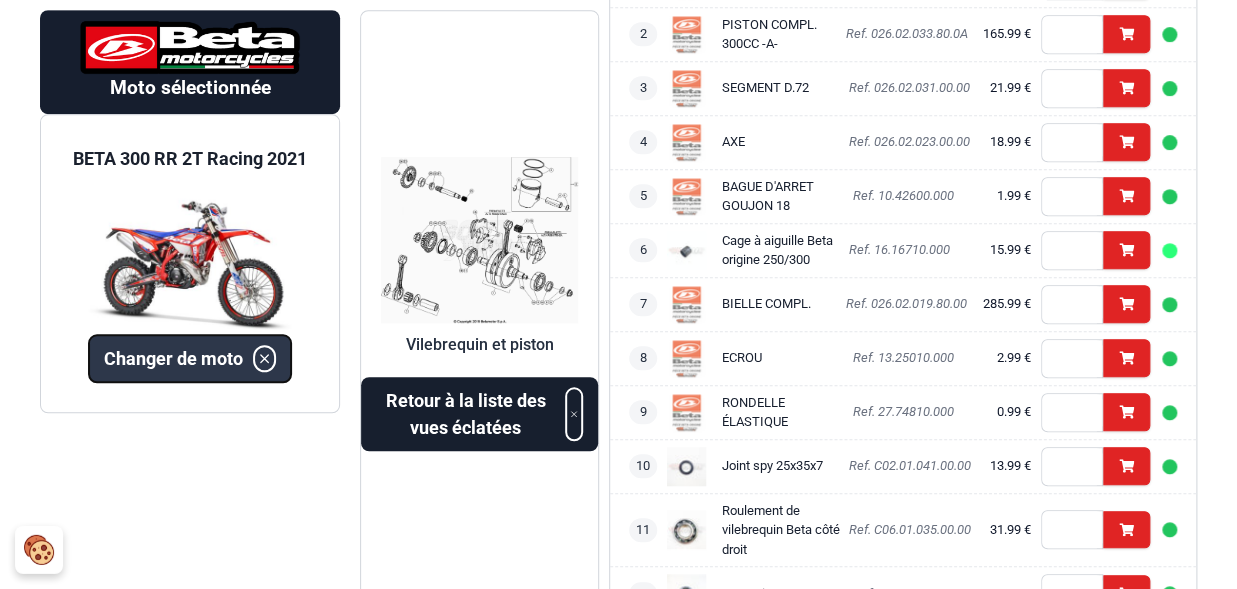 click 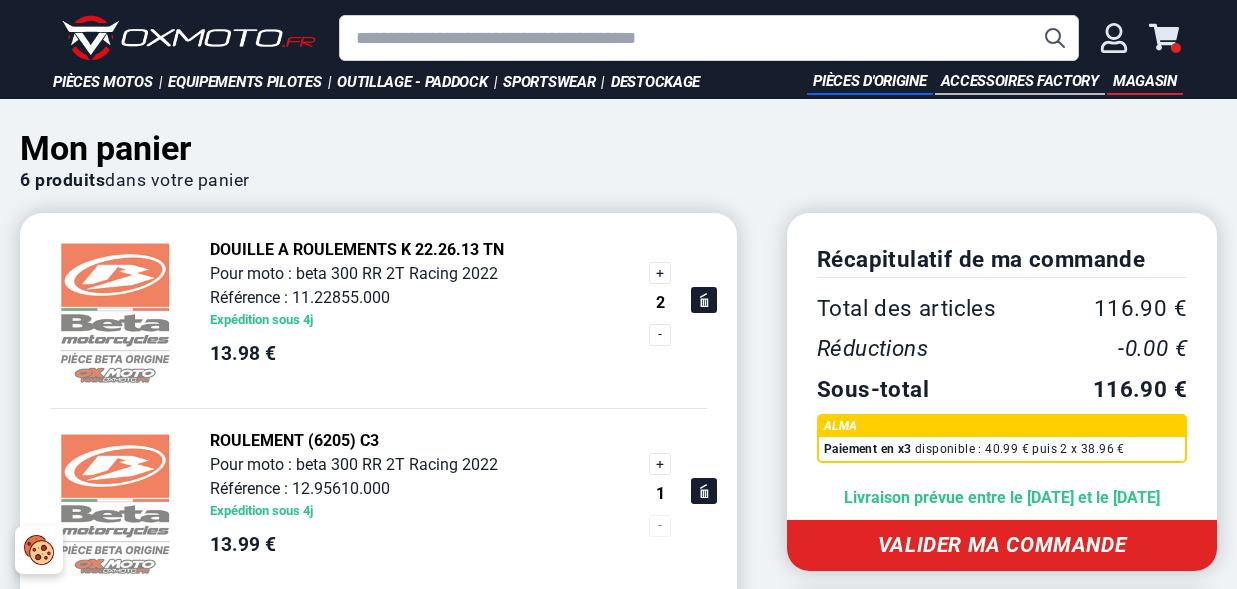 scroll, scrollTop: 0, scrollLeft: 0, axis: both 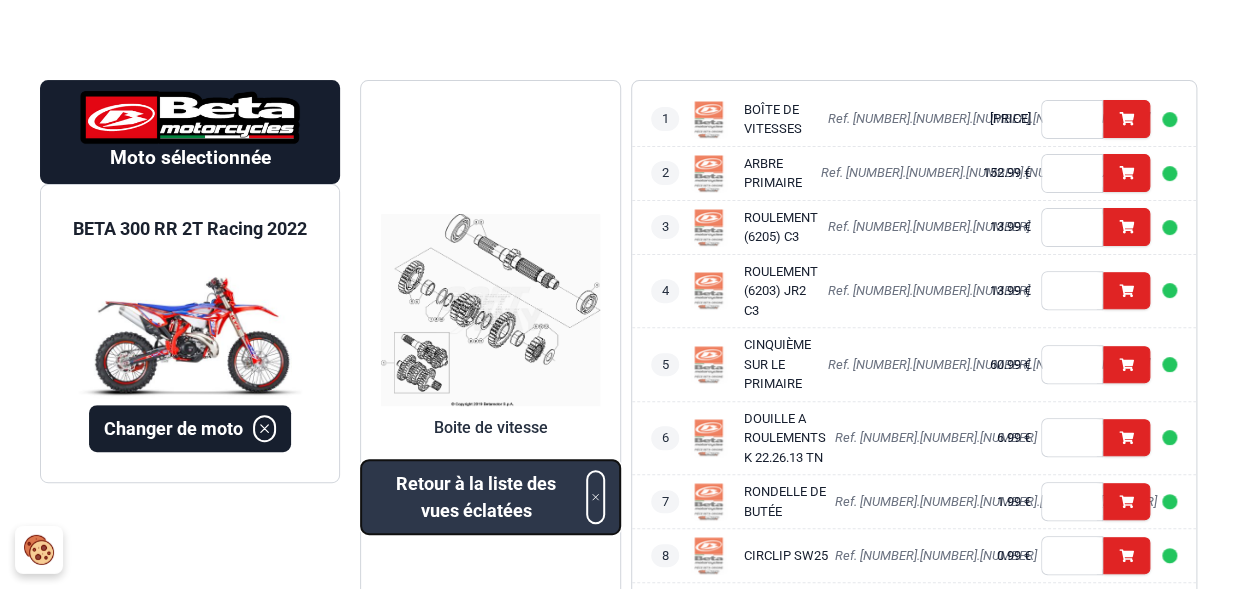 click on "Retour à la liste des vues éclatées" at bounding box center [476, 497] 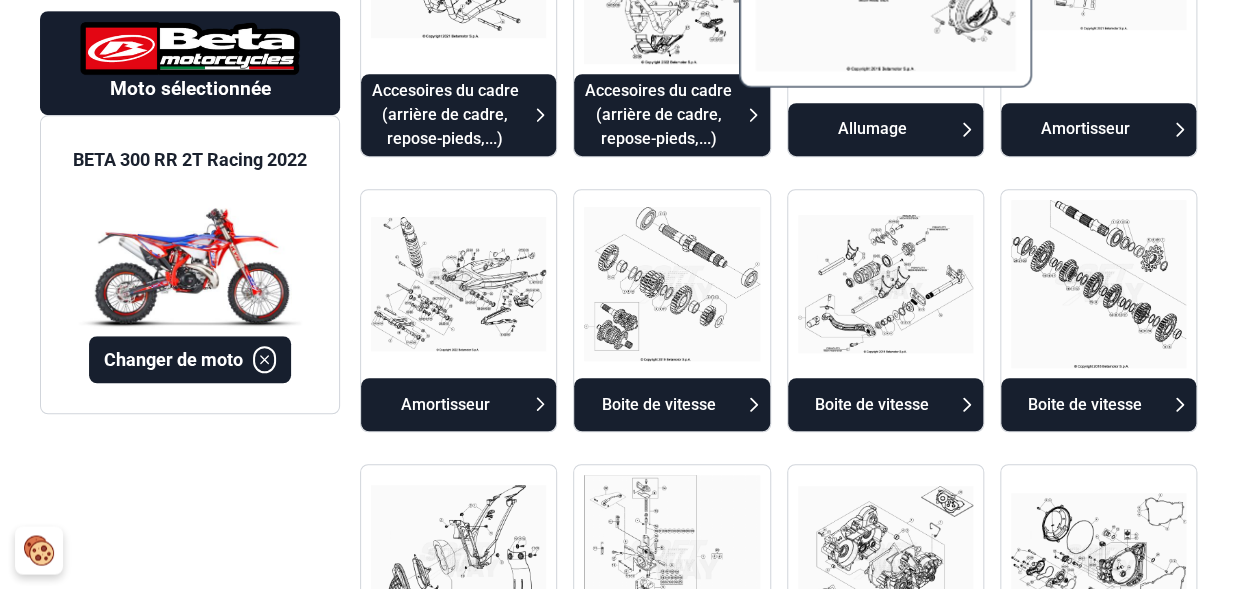 scroll, scrollTop: 370, scrollLeft: 0, axis: vertical 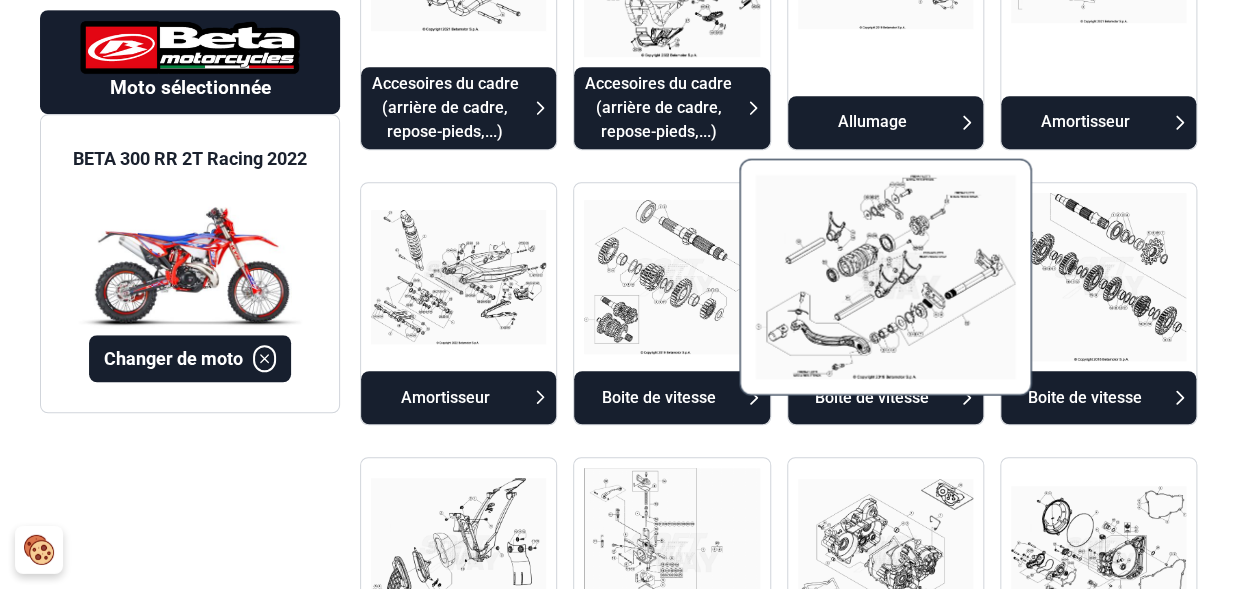 click at bounding box center (885, 277) 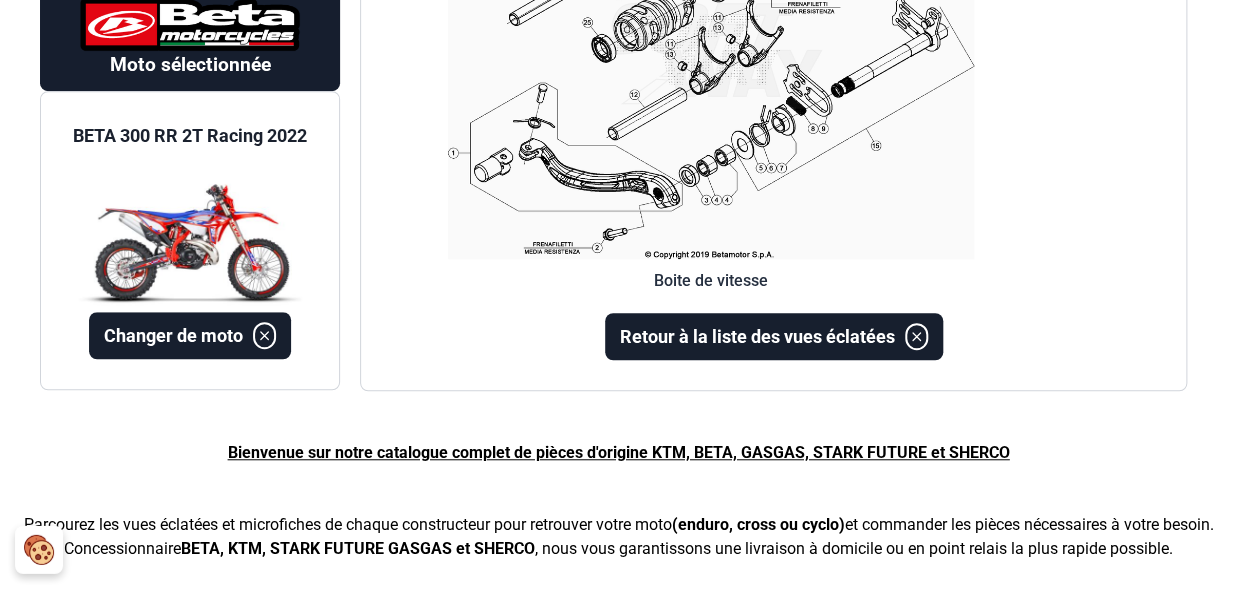 scroll, scrollTop: 165, scrollLeft: 0, axis: vertical 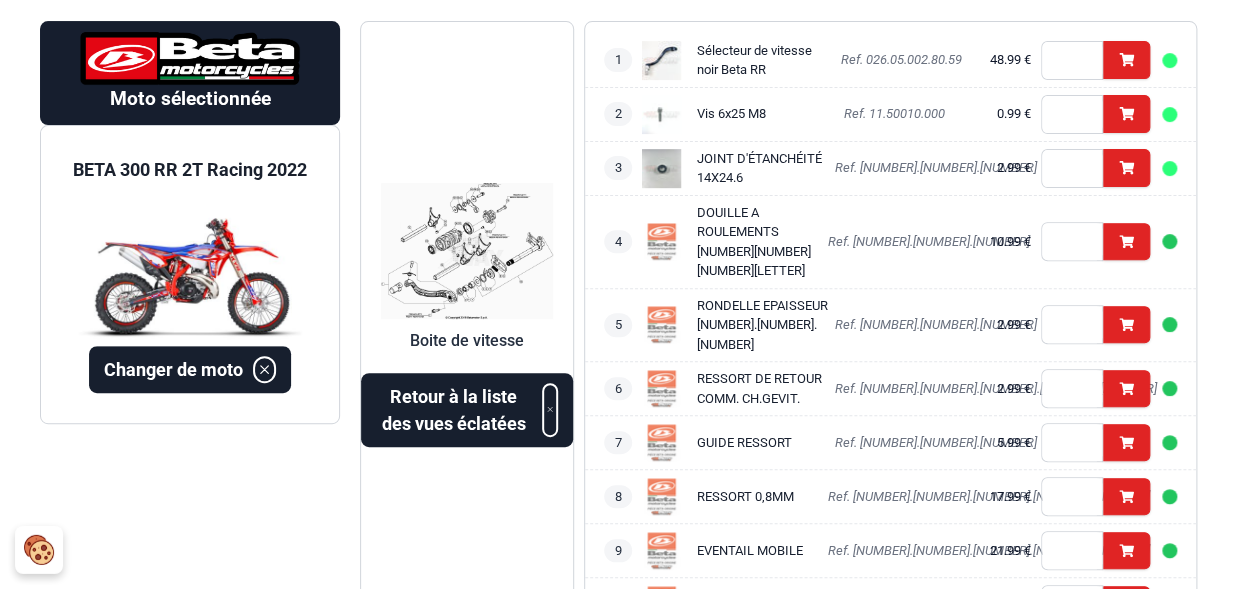 click at bounding box center [467, 250] 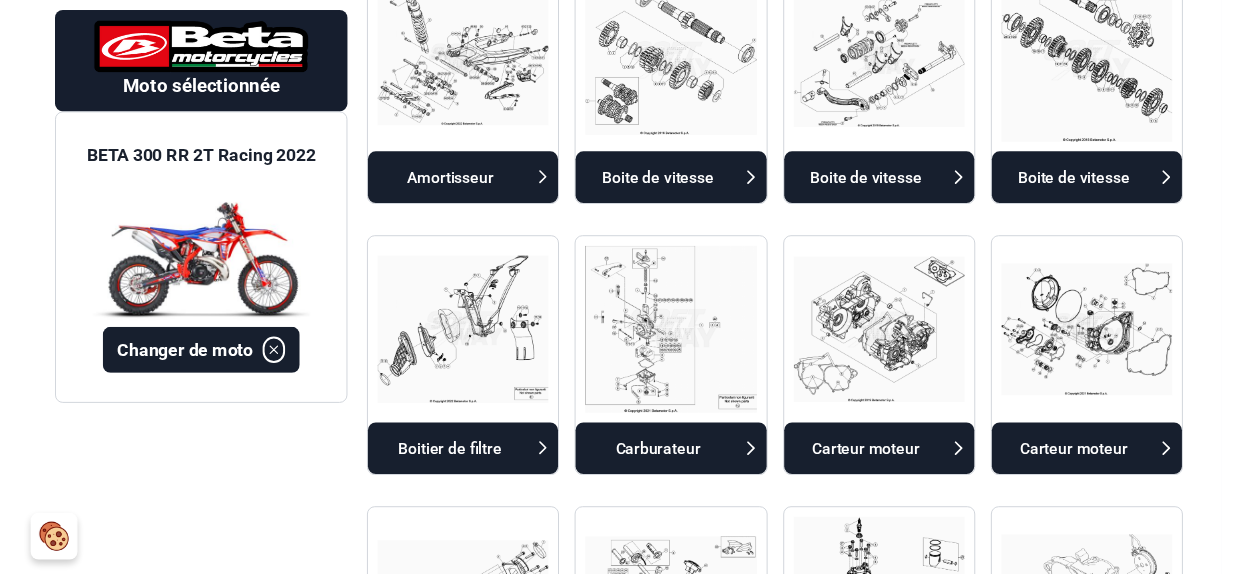 scroll, scrollTop: 634, scrollLeft: 0, axis: vertical 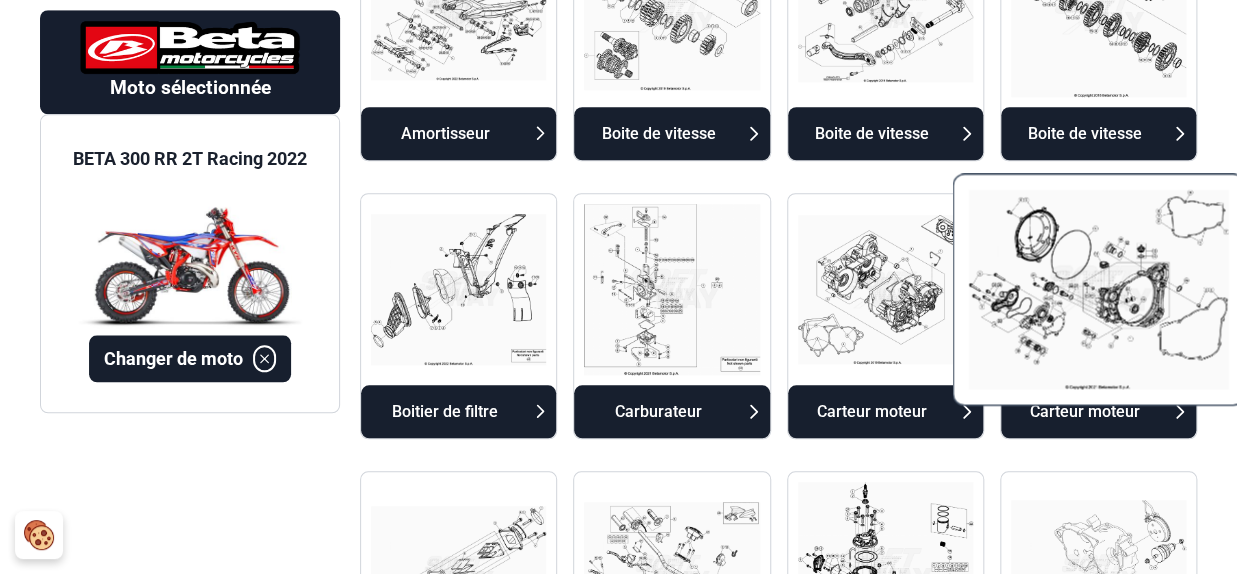 click at bounding box center [1098, 289] 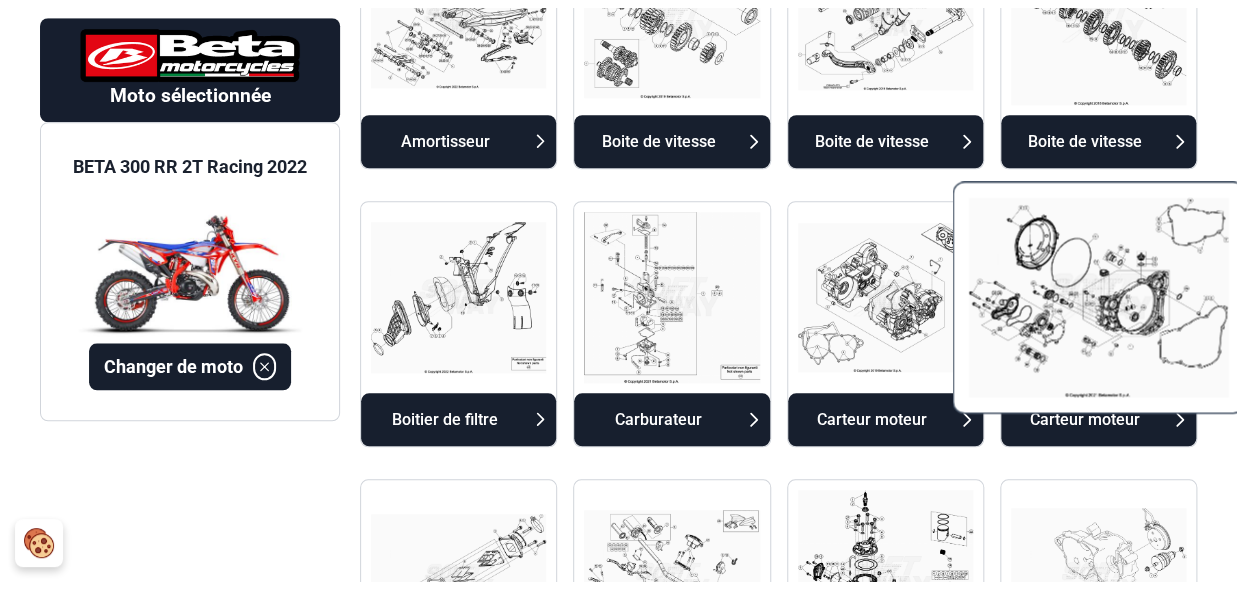 scroll, scrollTop: 165, scrollLeft: 0, axis: vertical 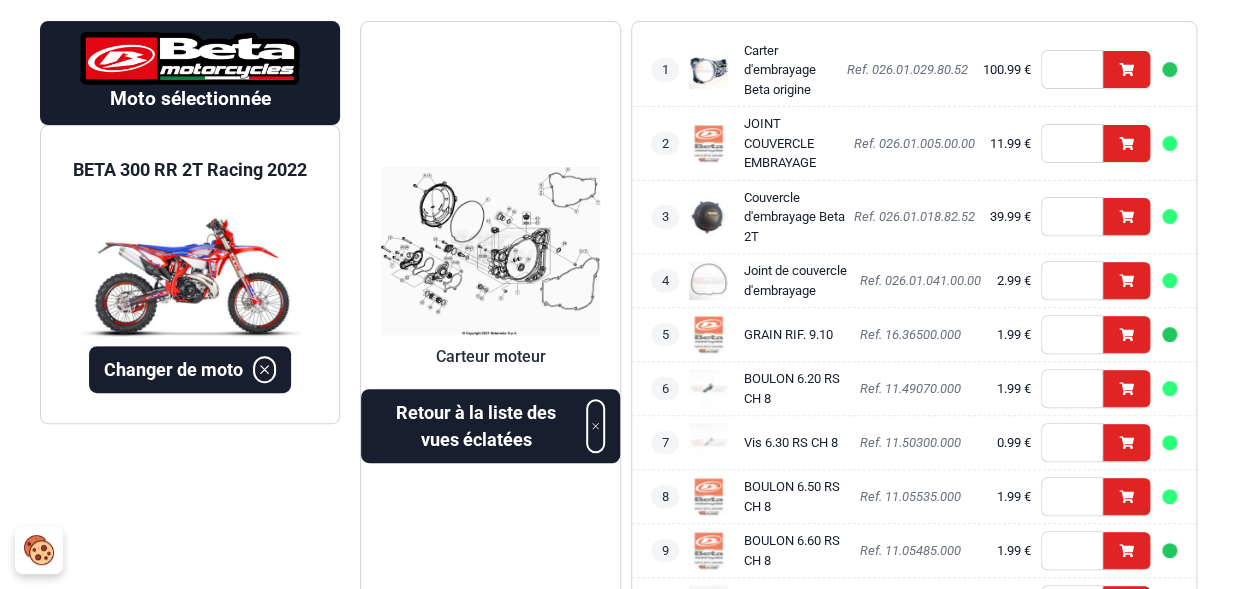 click at bounding box center (490, 251) 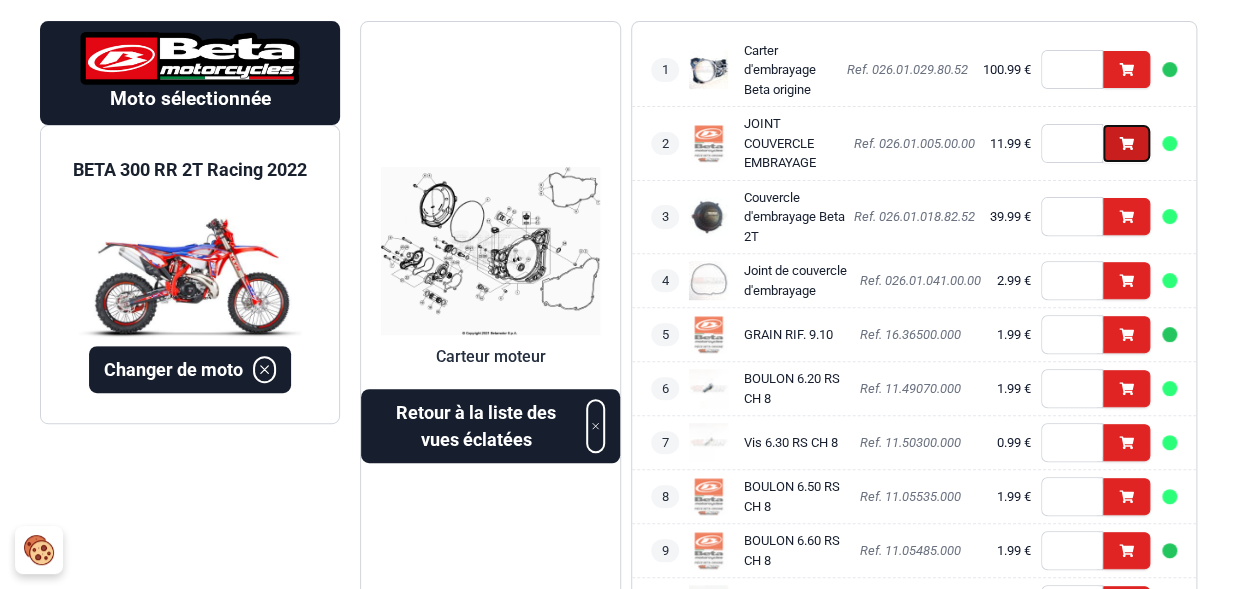 click on "Ajouter" at bounding box center [1126, 143] 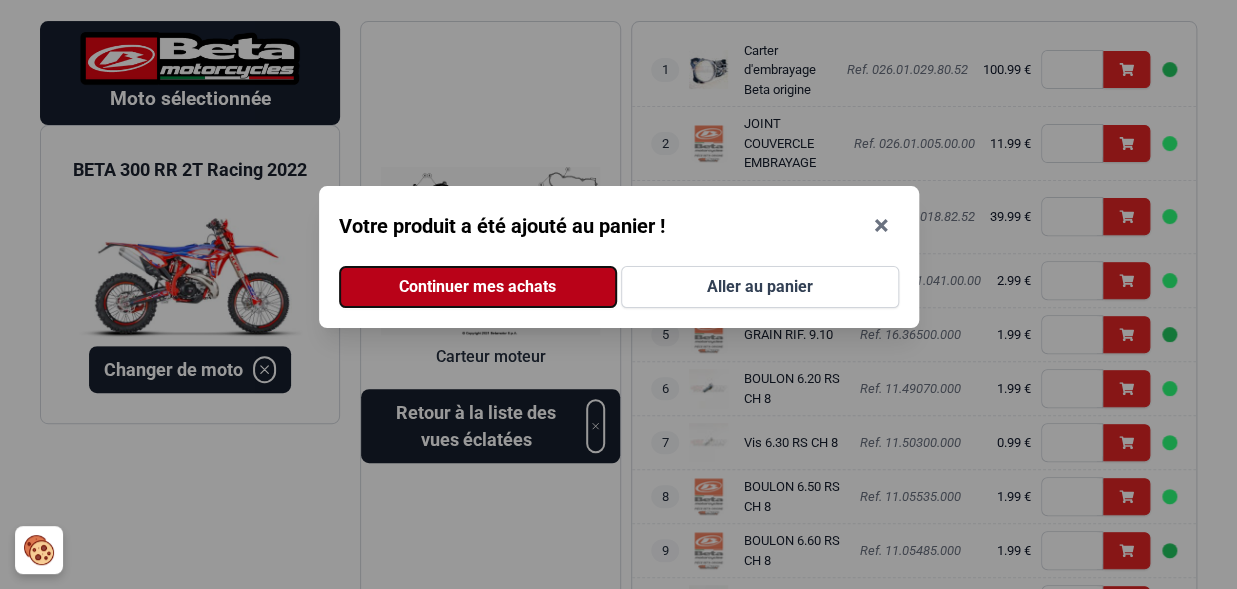 click on "Continuer mes achats" at bounding box center (478, 287) 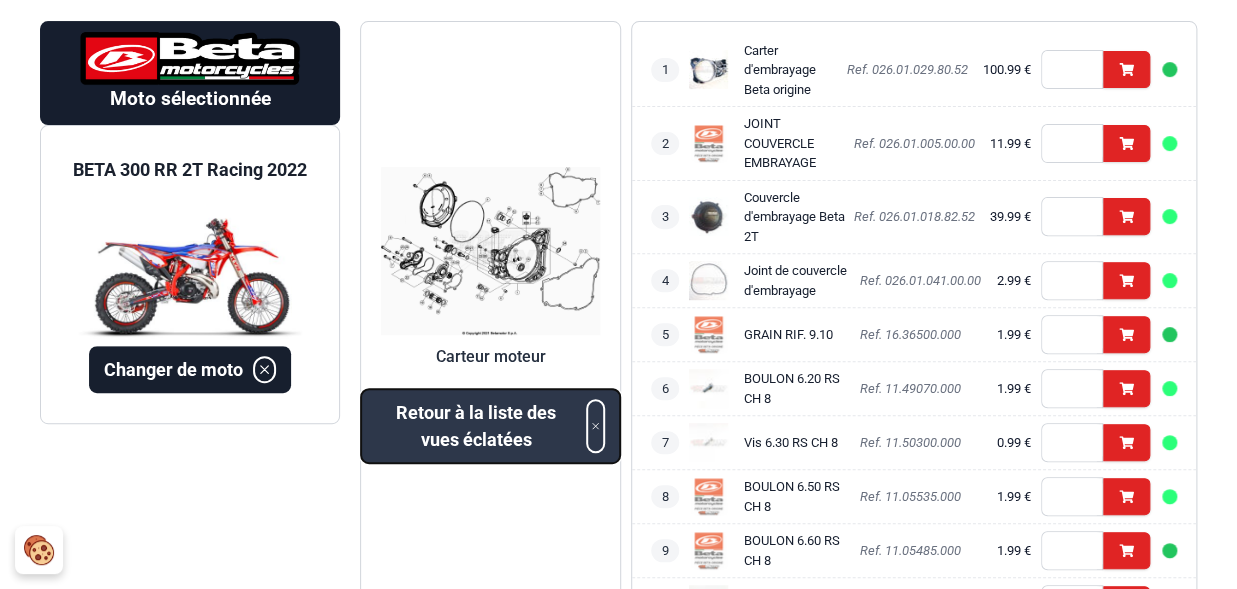 click on "Retour à la liste des vues éclatées" at bounding box center (476, 426) 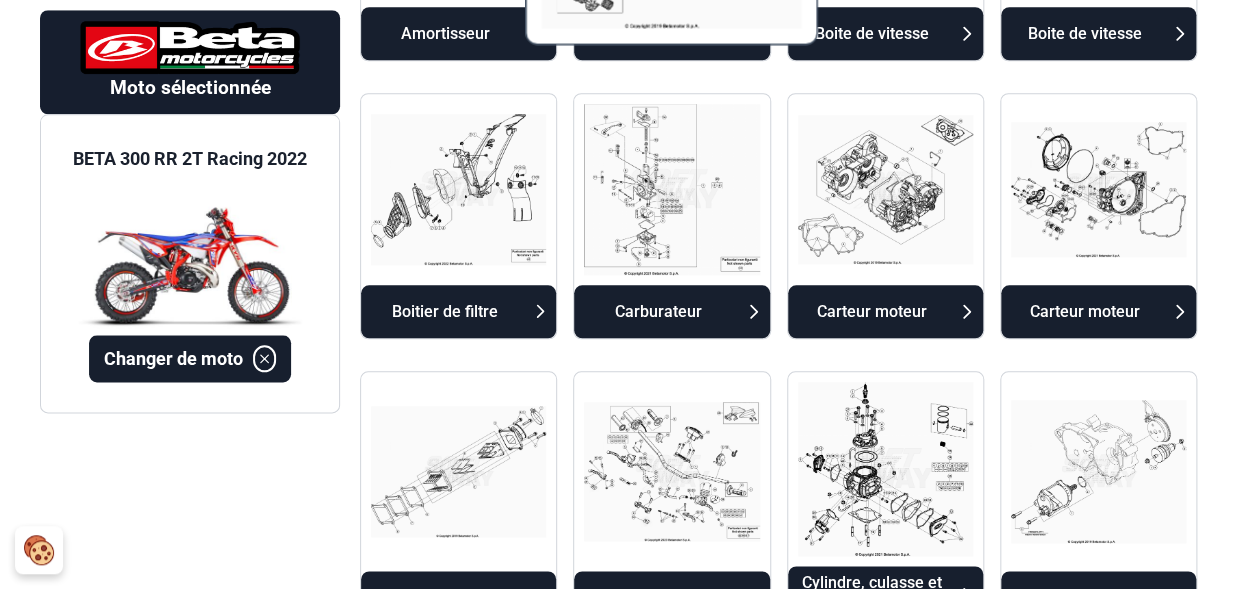 scroll, scrollTop: 737, scrollLeft: 0, axis: vertical 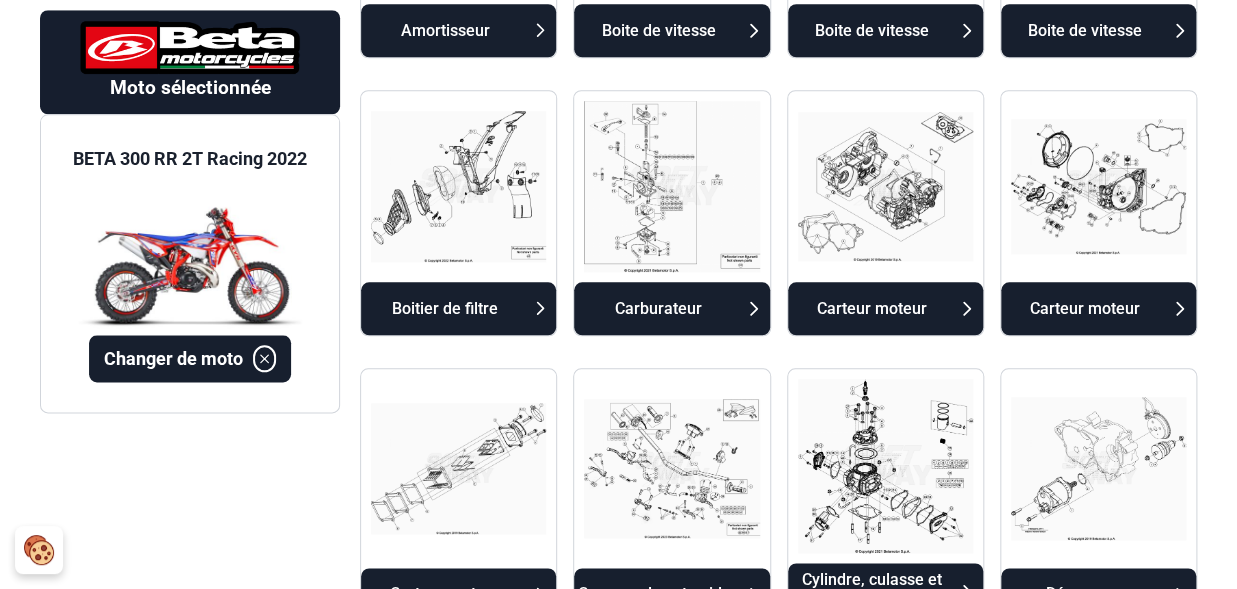 click on "Carteur moteur" at bounding box center [872, 309] 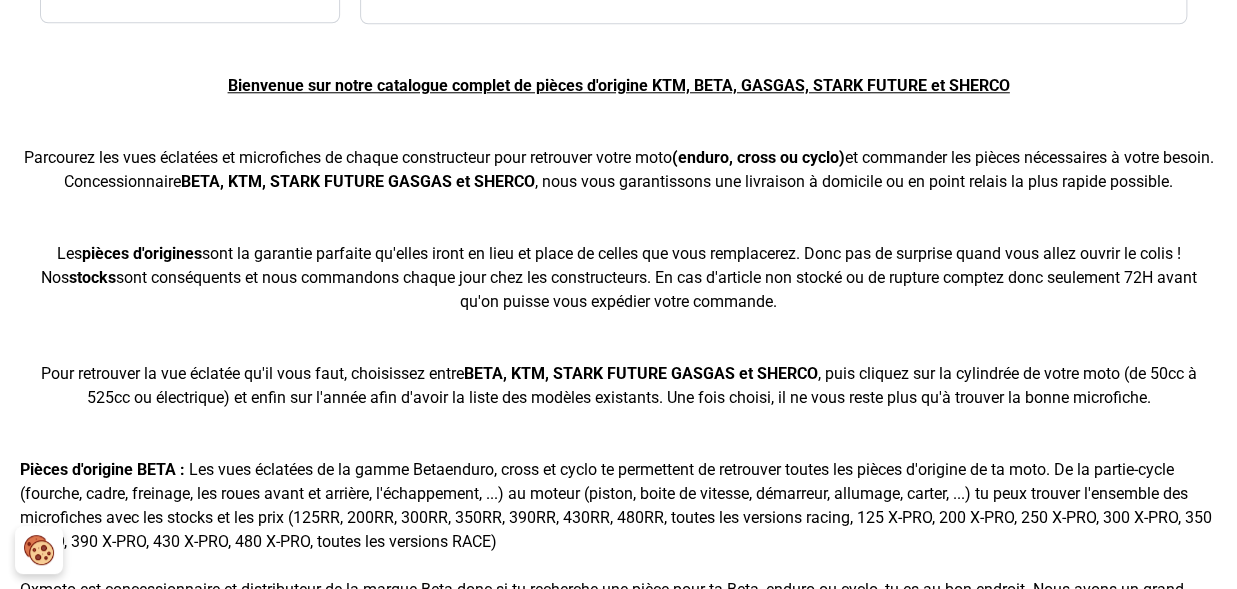 scroll, scrollTop: 165, scrollLeft: 0, axis: vertical 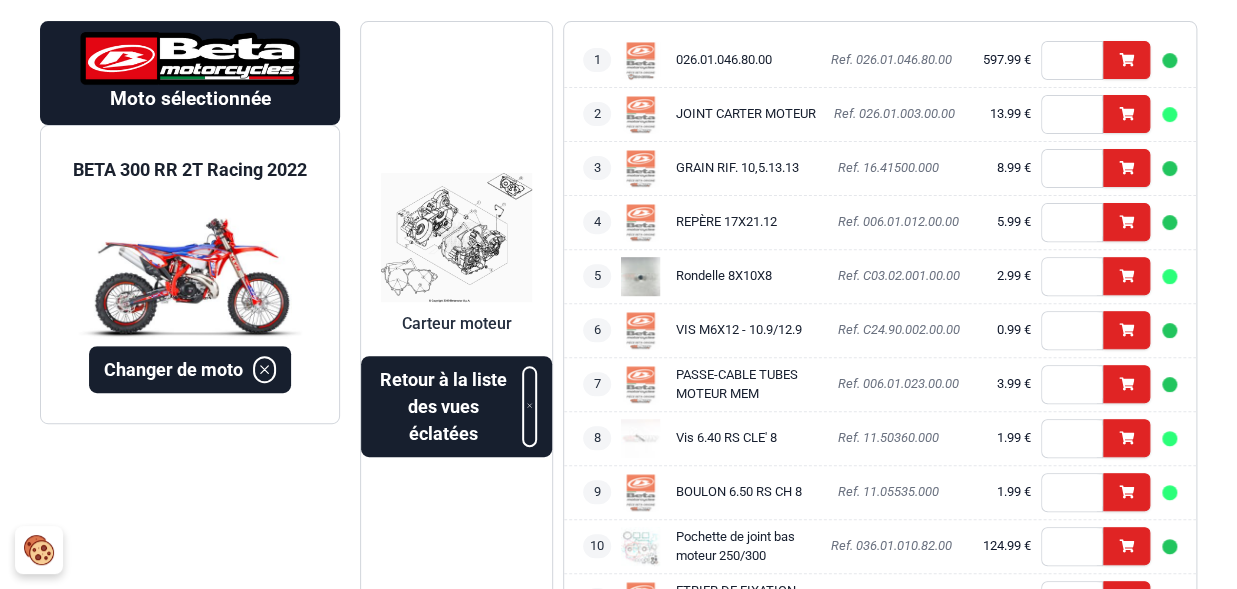 click at bounding box center (456, 237) 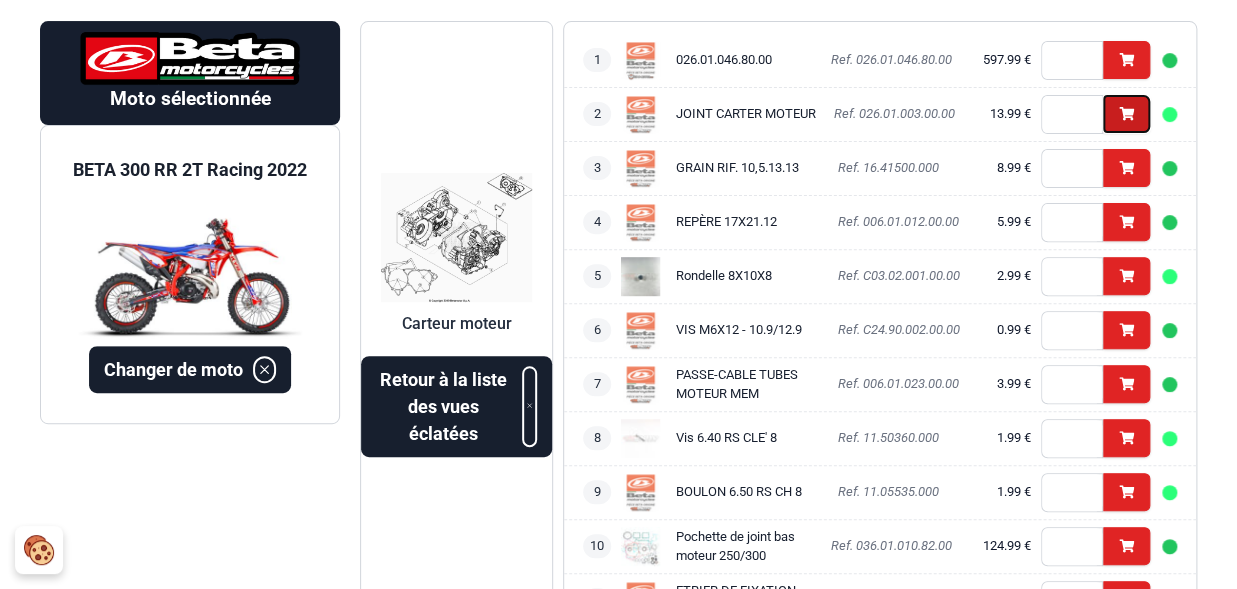 click 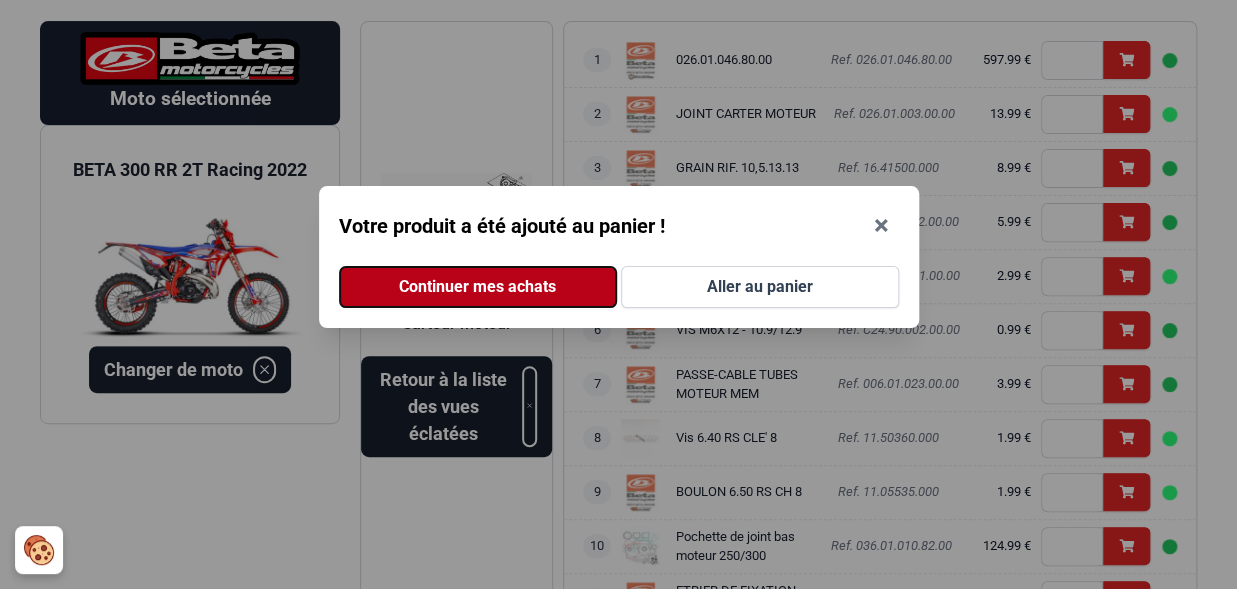 click on "Continuer mes achats" at bounding box center (478, 287) 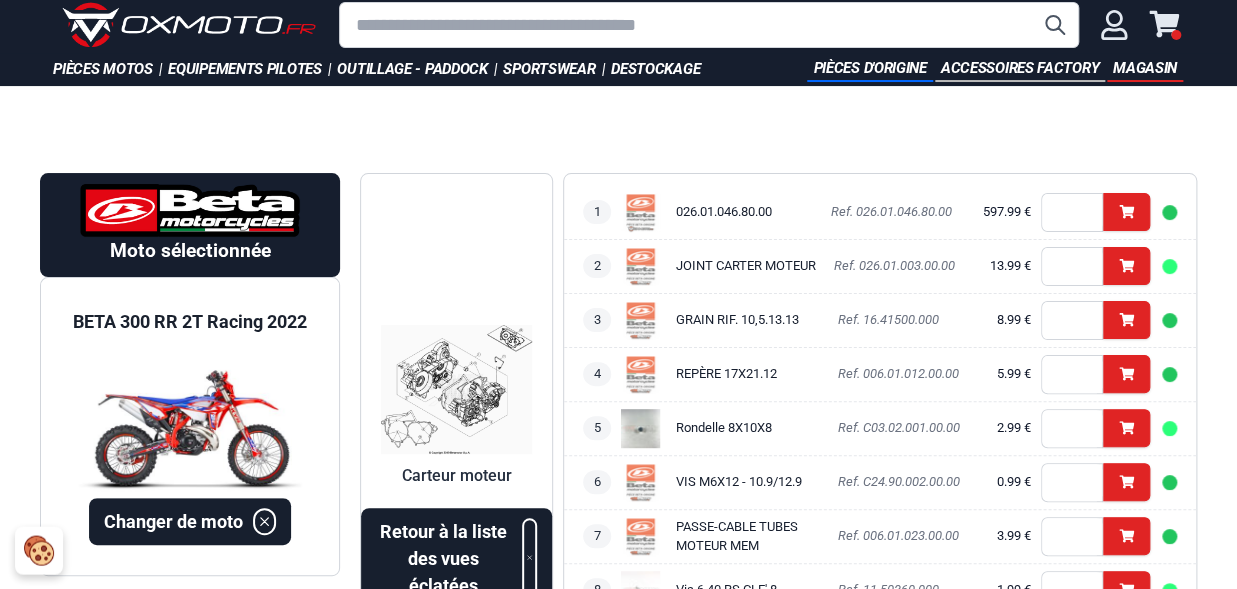 scroll, scrollTop: 0, scrollLeft: 0, axis: both 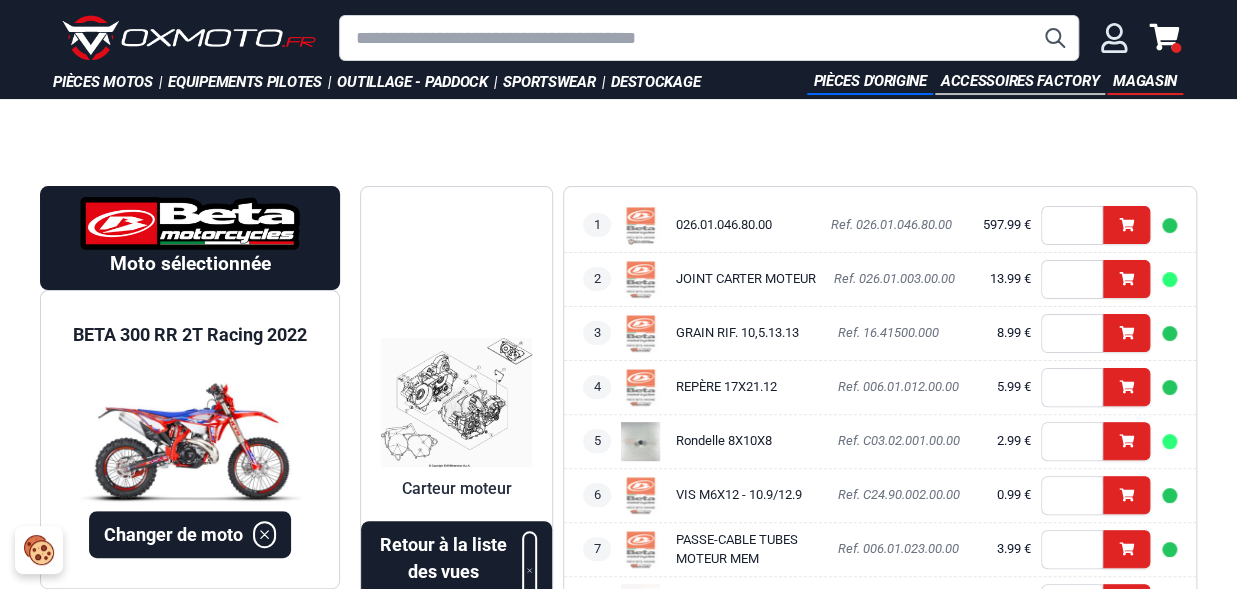 click at bounding box center (1176, 48) 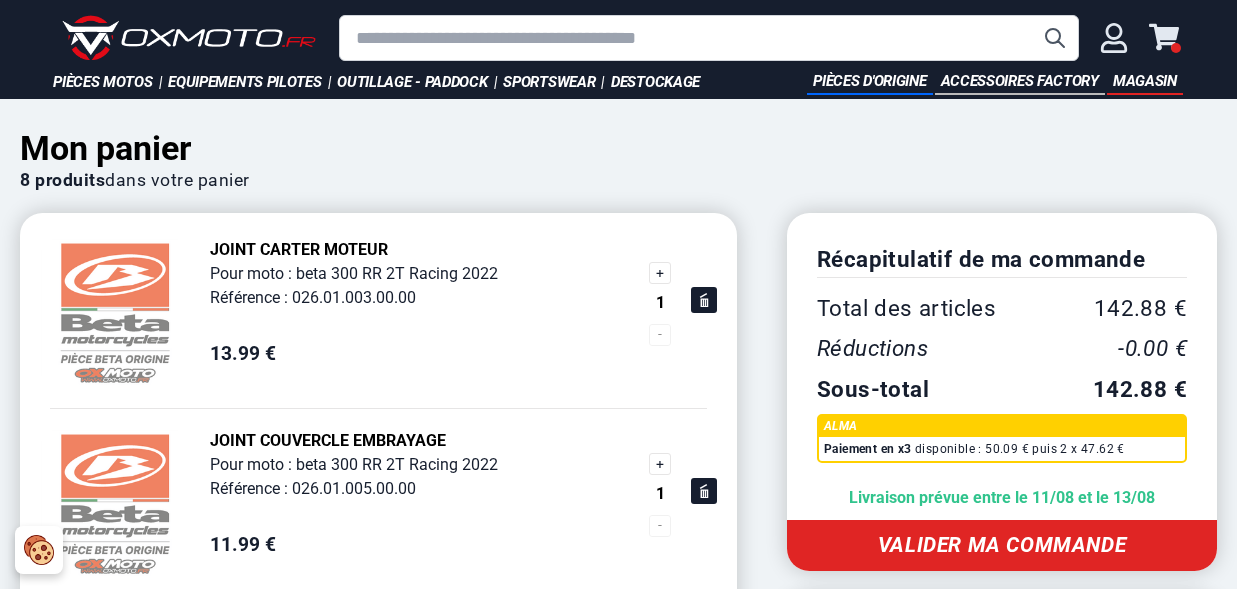 scroll, scrollTop: 0, scrollLeft: 0, axis: both 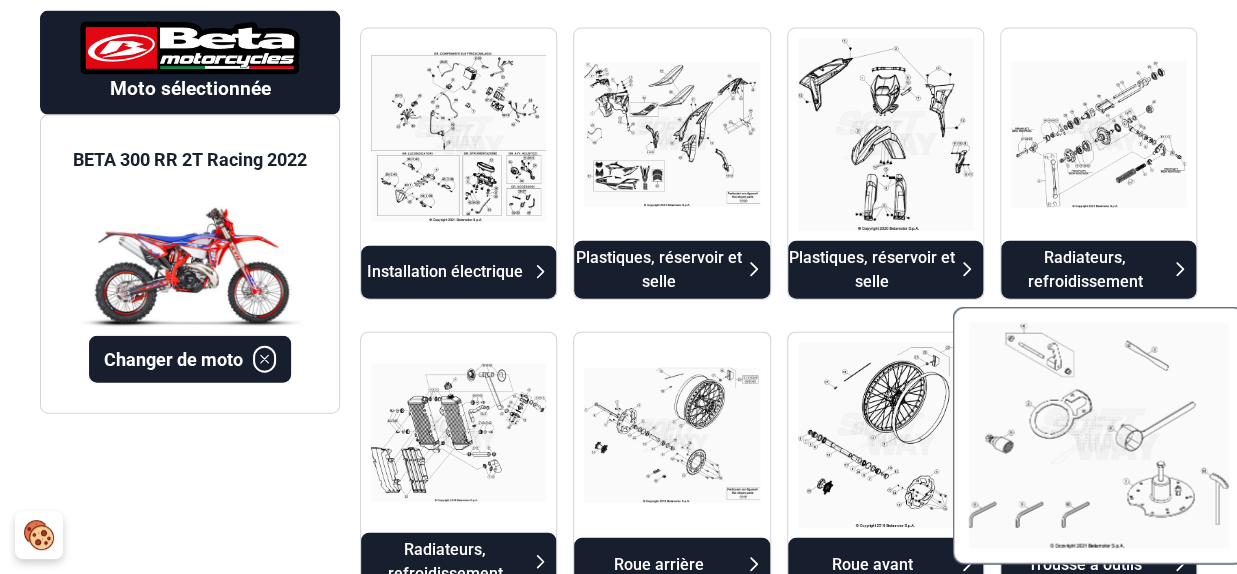 click at bounding box center (1098, 436) 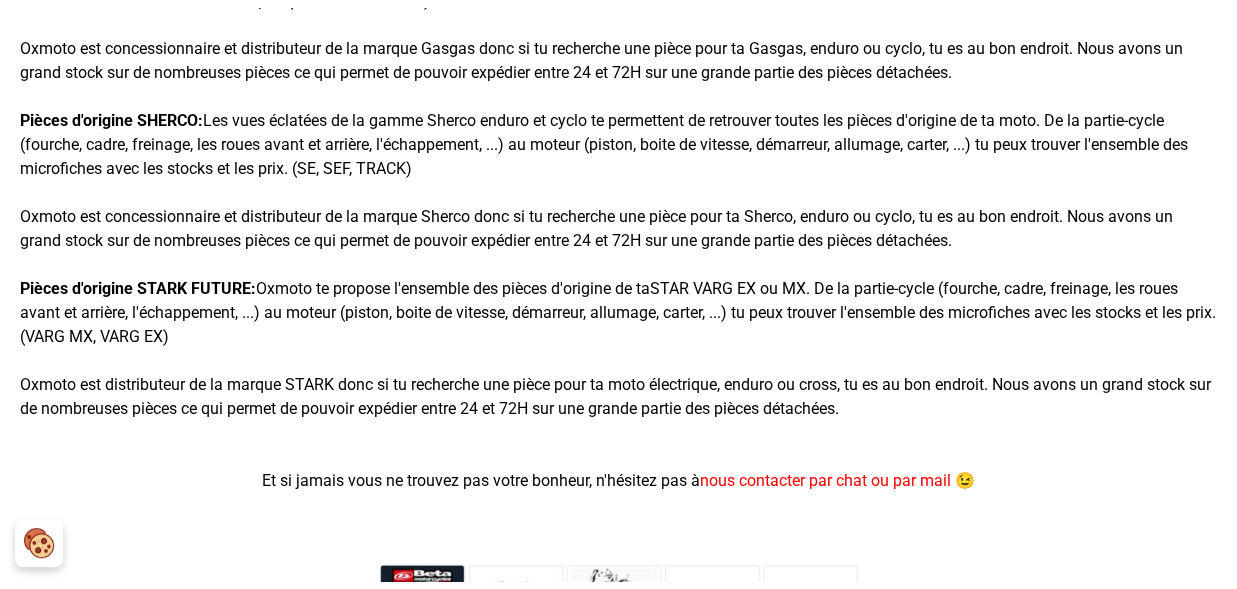scroll, scrollTop: 165, scrollLeft: 0, axis: vertical 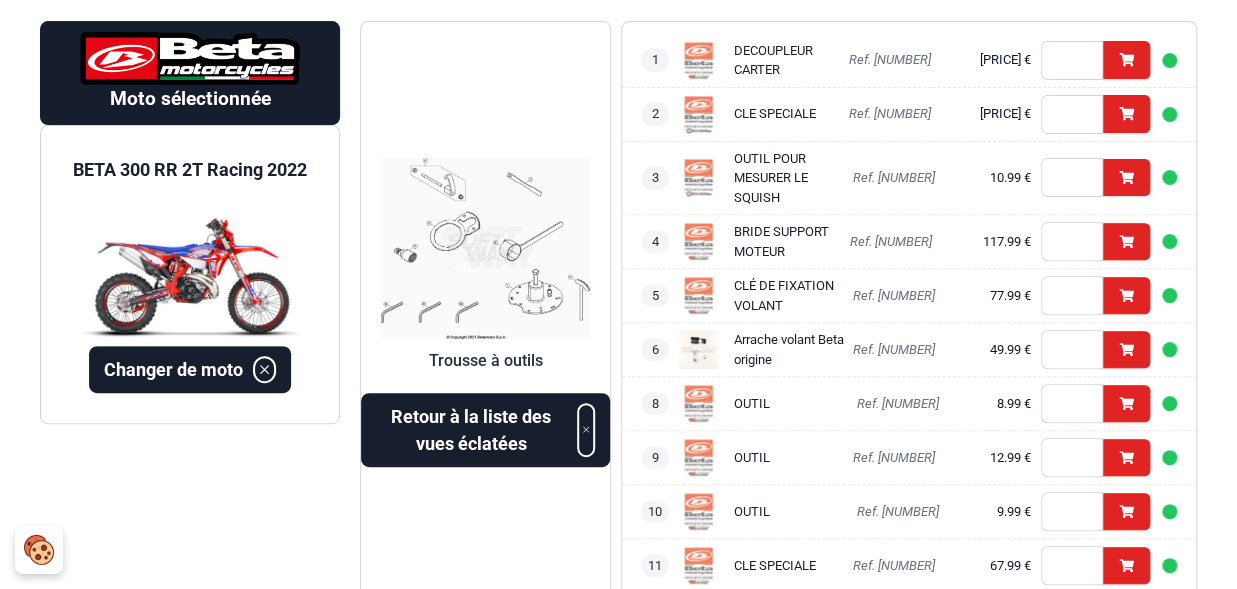 click at bounding box center [485, 248] 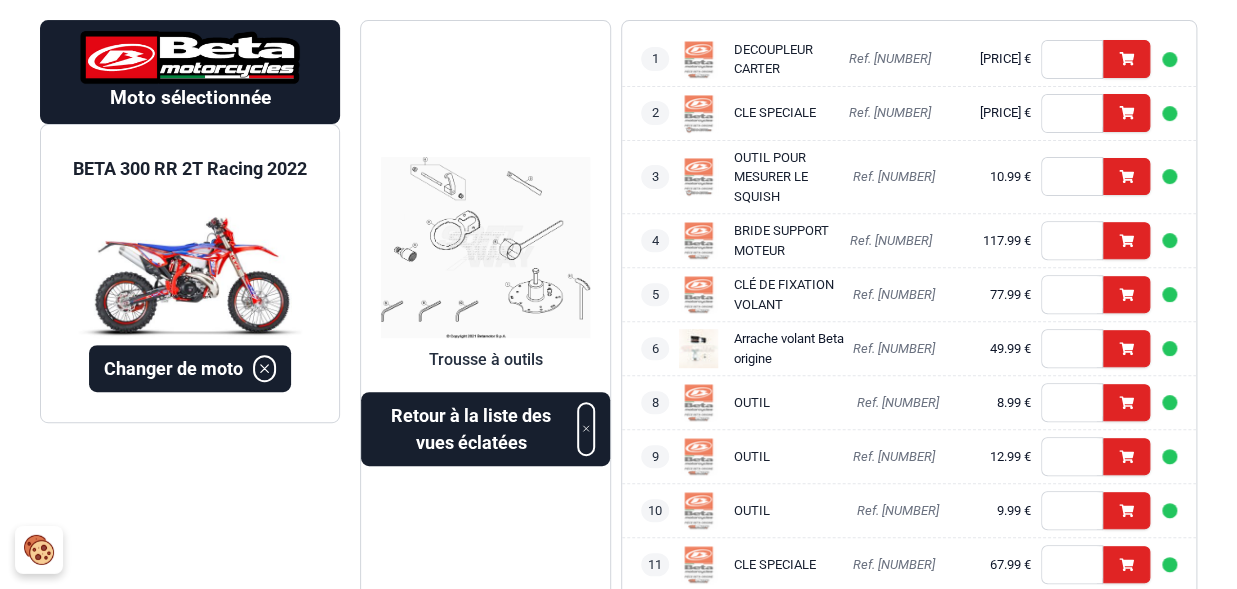 scroll, scrollTop: 165, scrollLeft: 0, axis: vertical 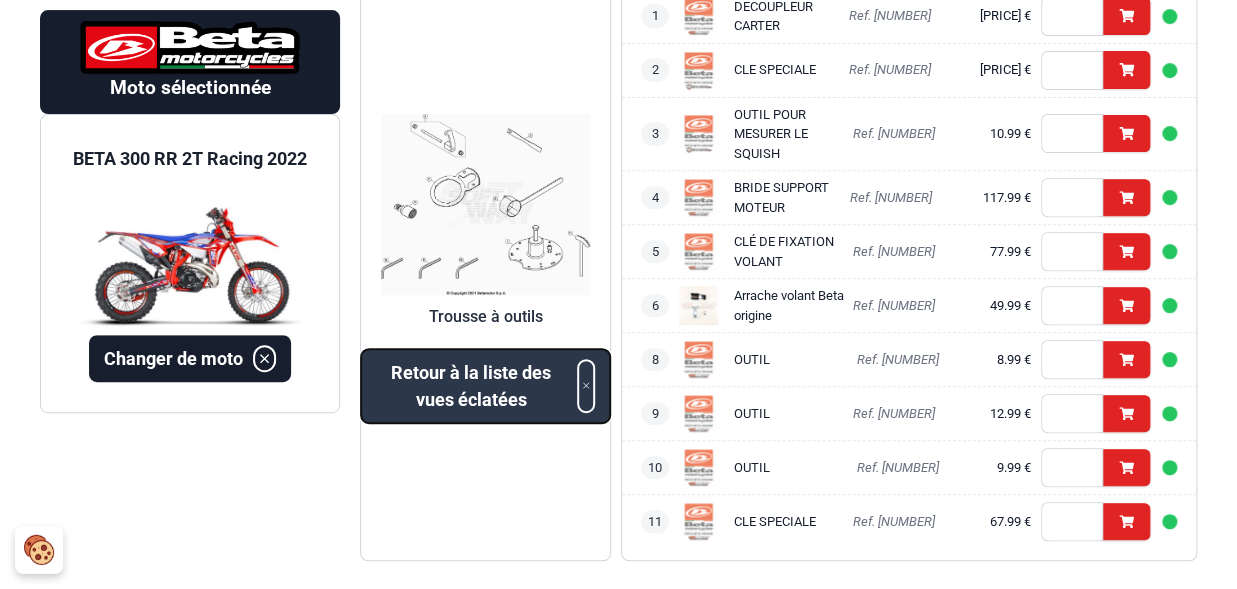 click on "Retour à la liste des vues éclatées" at bounding box center [471, 386] 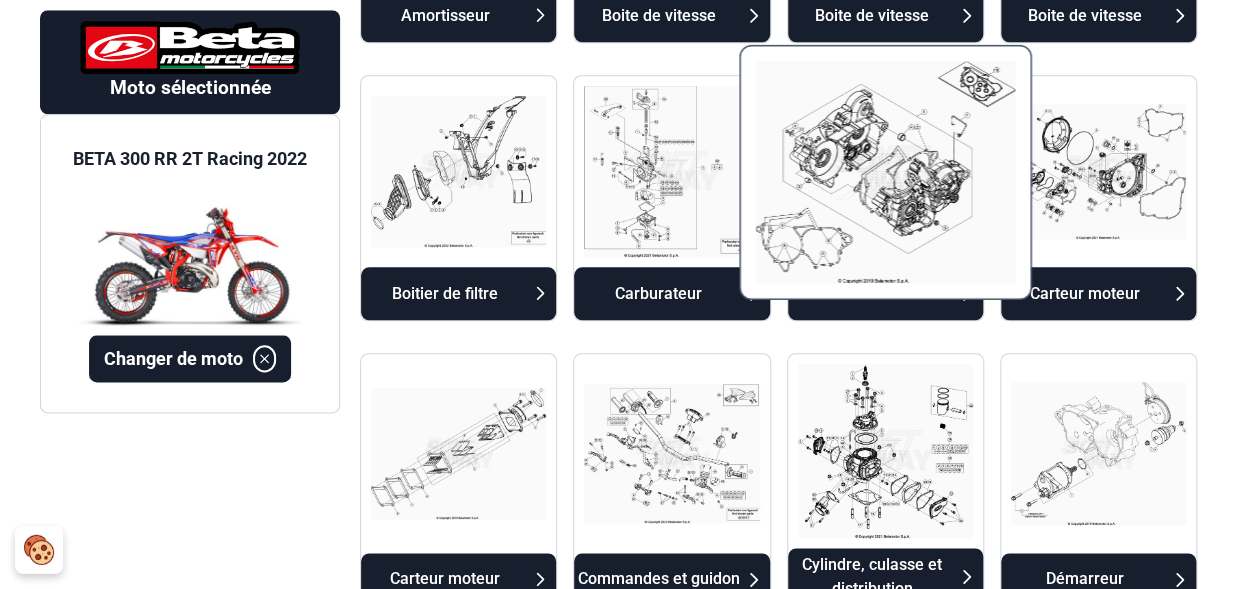 click at bounding box center [885, 173] 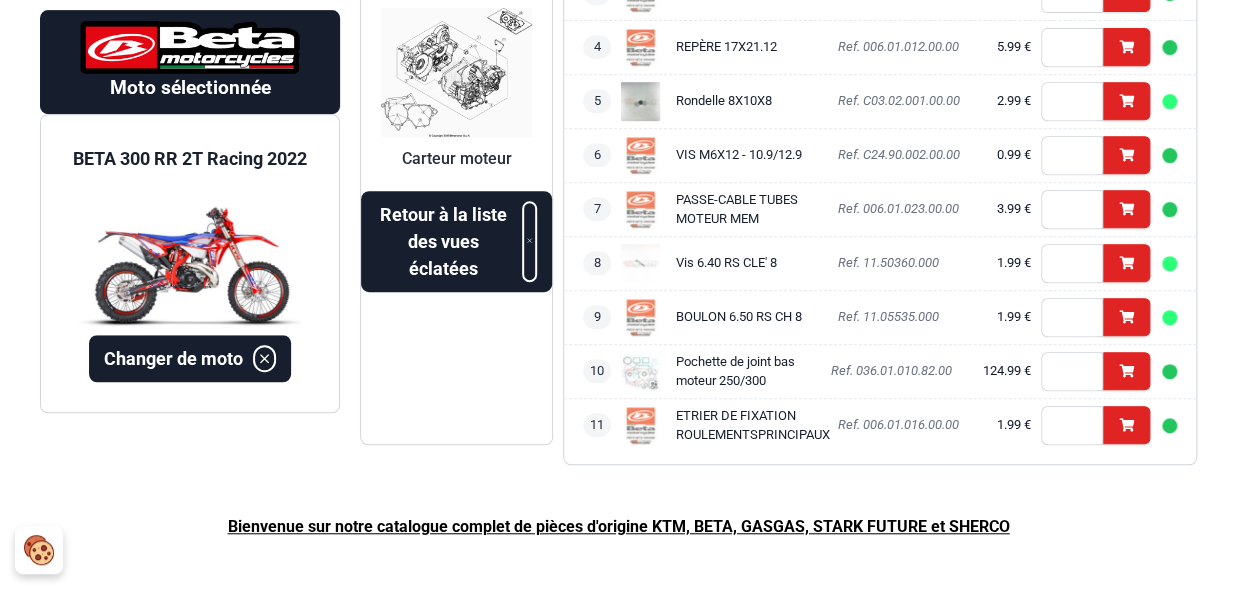 scroll, scrollTop: 326, scrollLeft: 0, axis: vertical 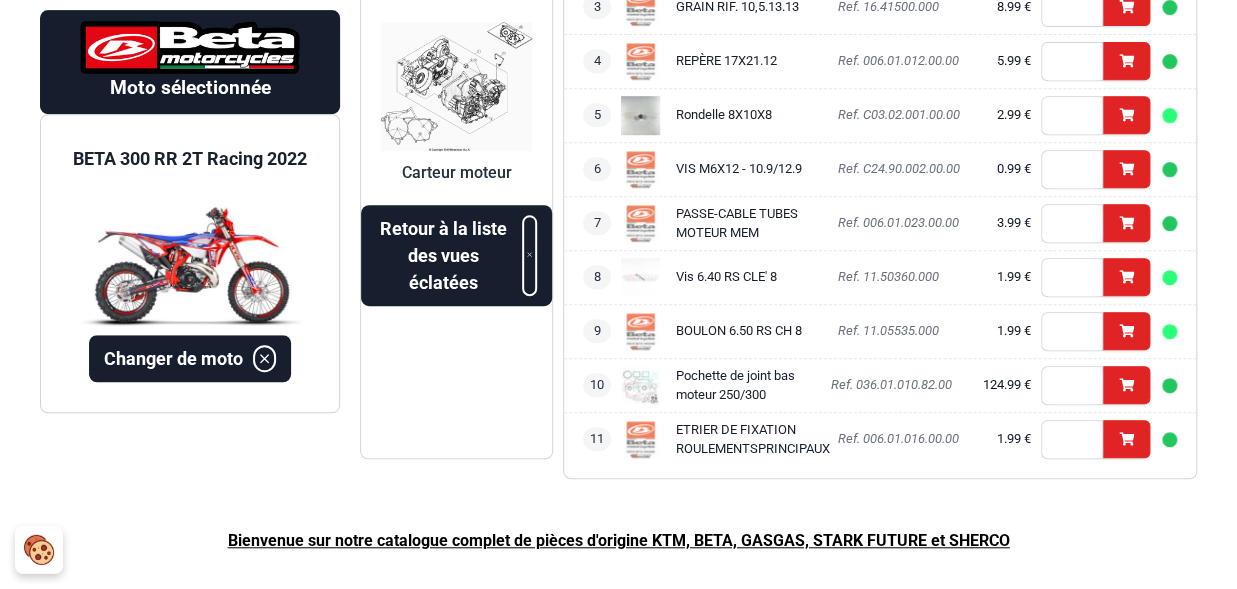 click at bounding box center (456, 86) 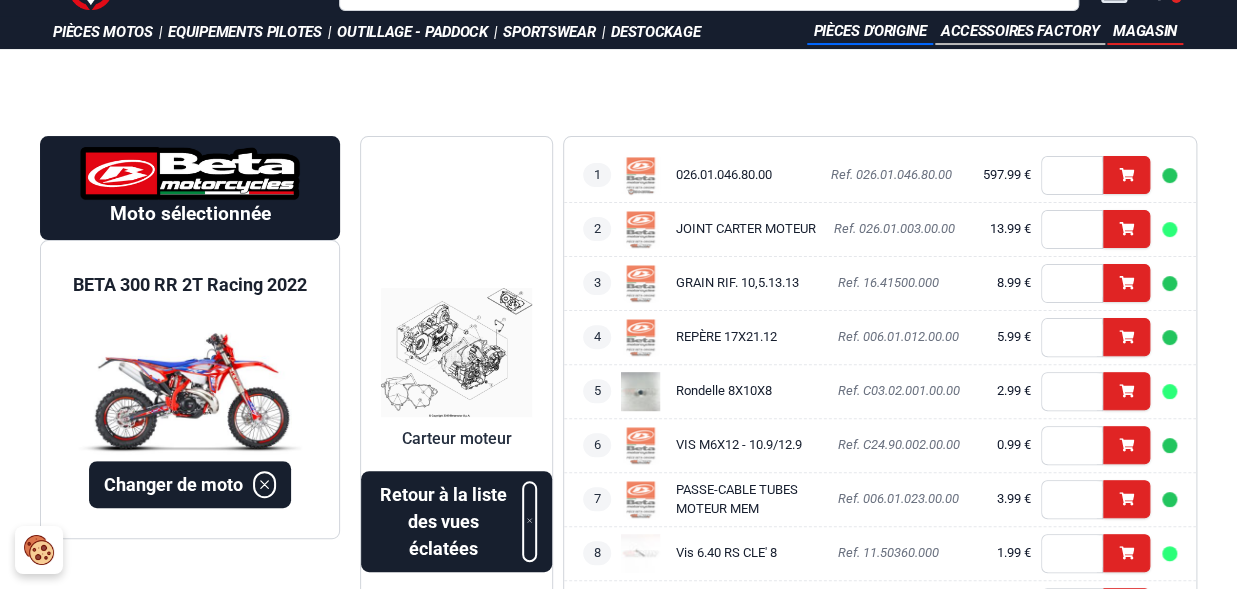 scroll, scrollTop: 25, scrollLeft: 0, axis: vertical 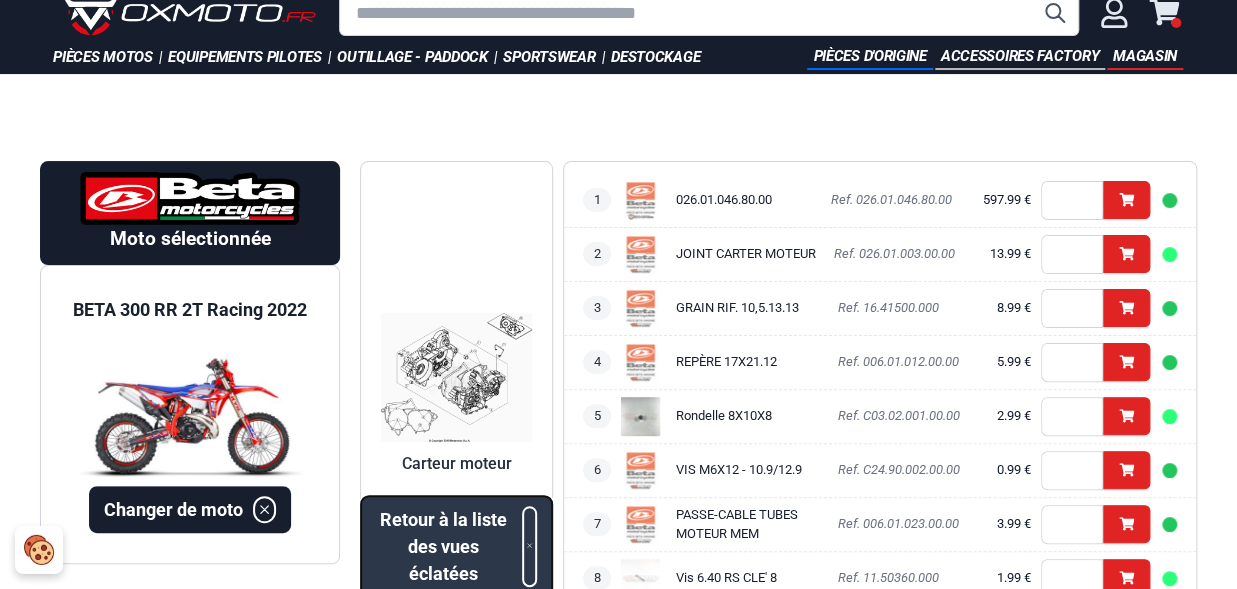click on "Retour à la liste des vues éclatées" at bounding box center [444, 546] 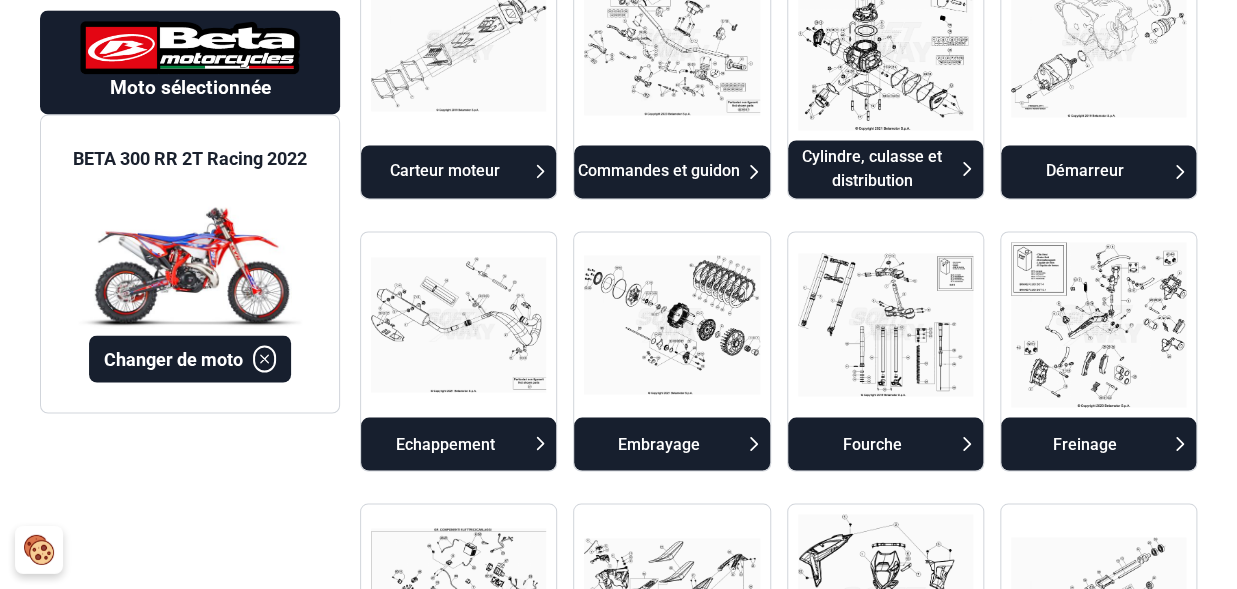 scroll, scrollTop: 1162, scrollLeft: 0, axis: vertical 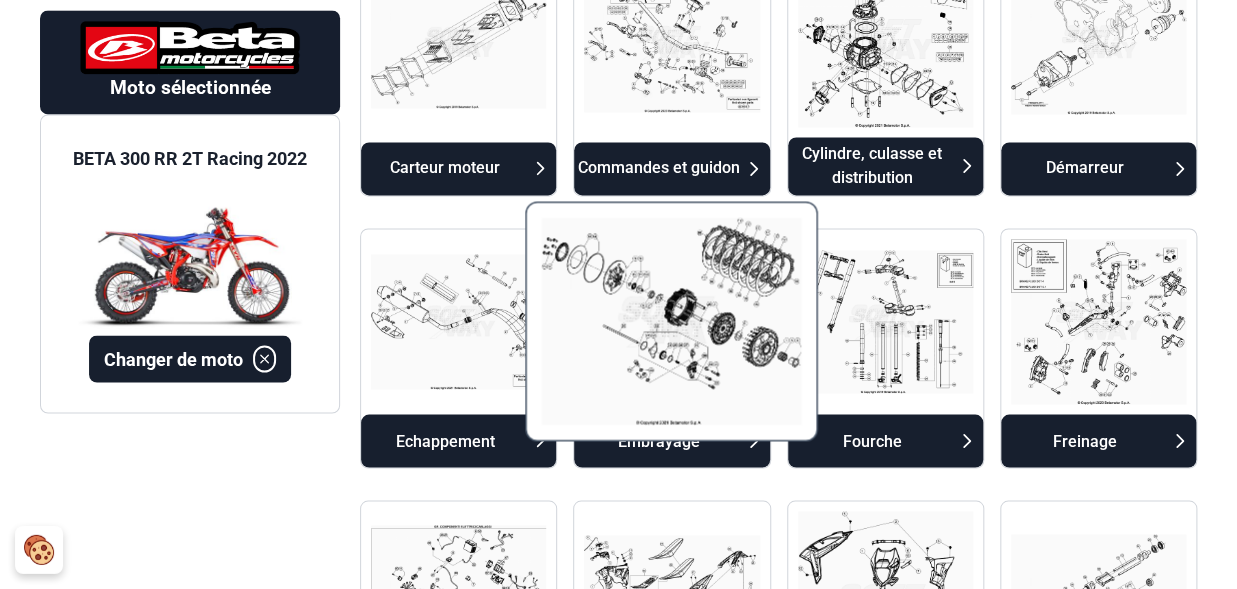 click at bounding box center [671, 323] 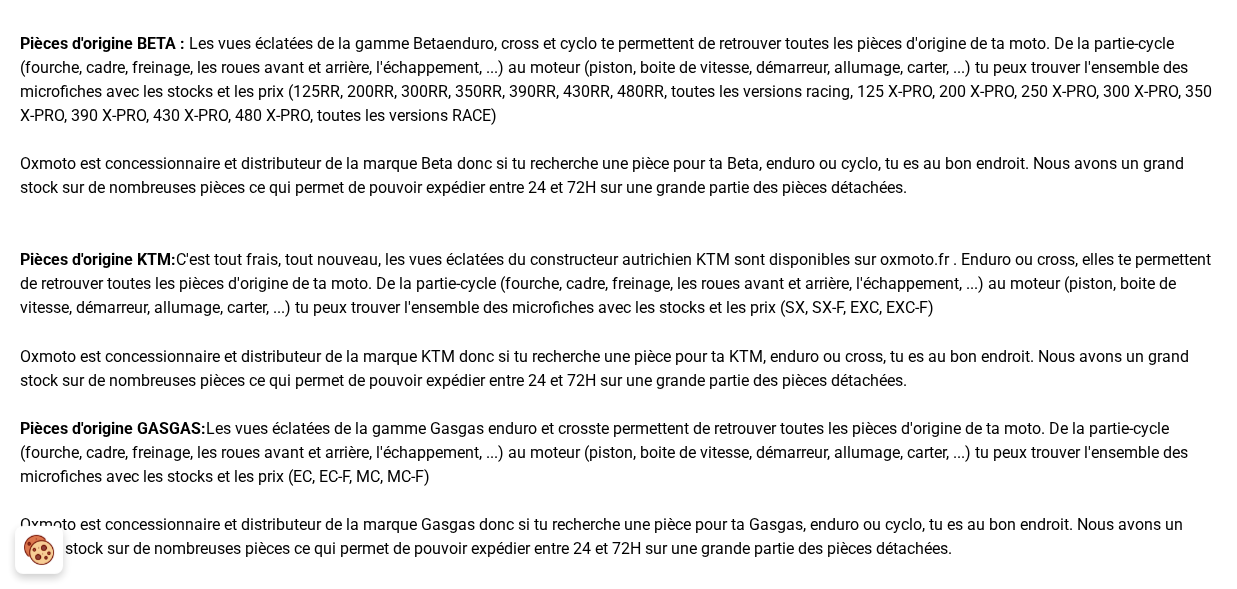 scroll, scrollTop: 165, scrollLeft: 0, axis: vertical 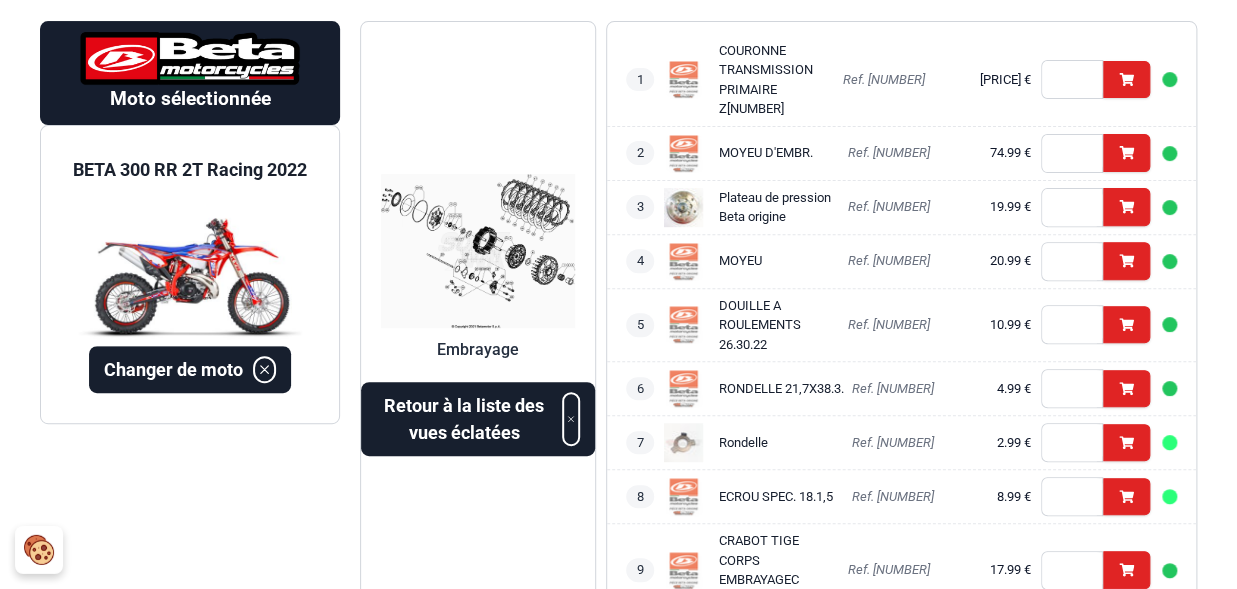 click at bounding box center (478, 251) 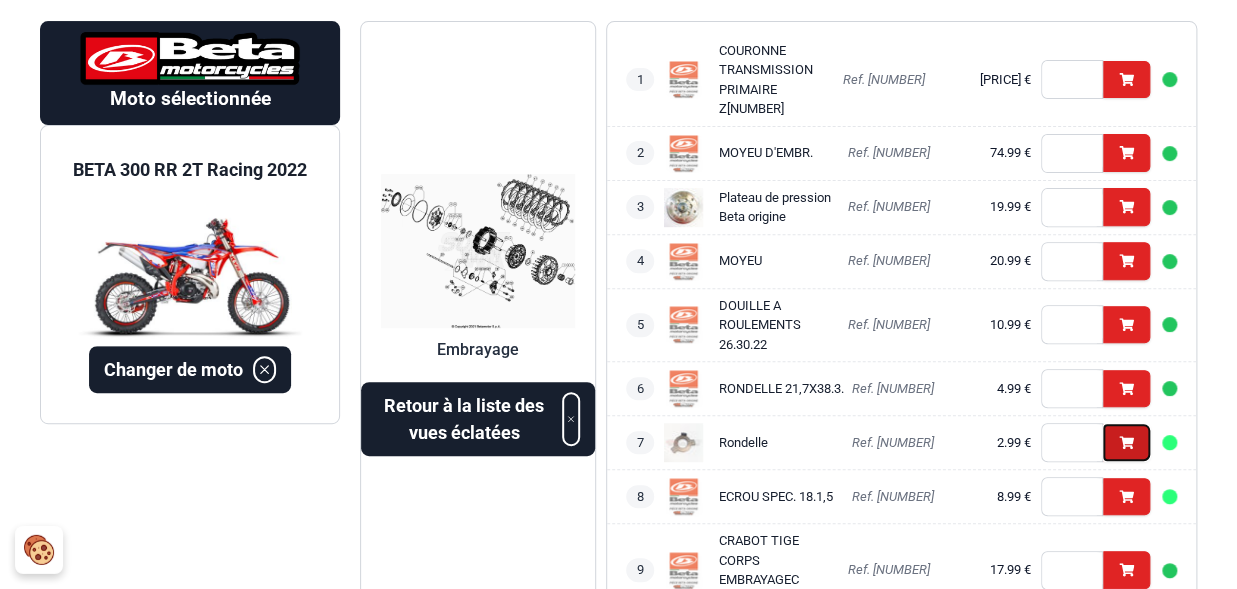 click 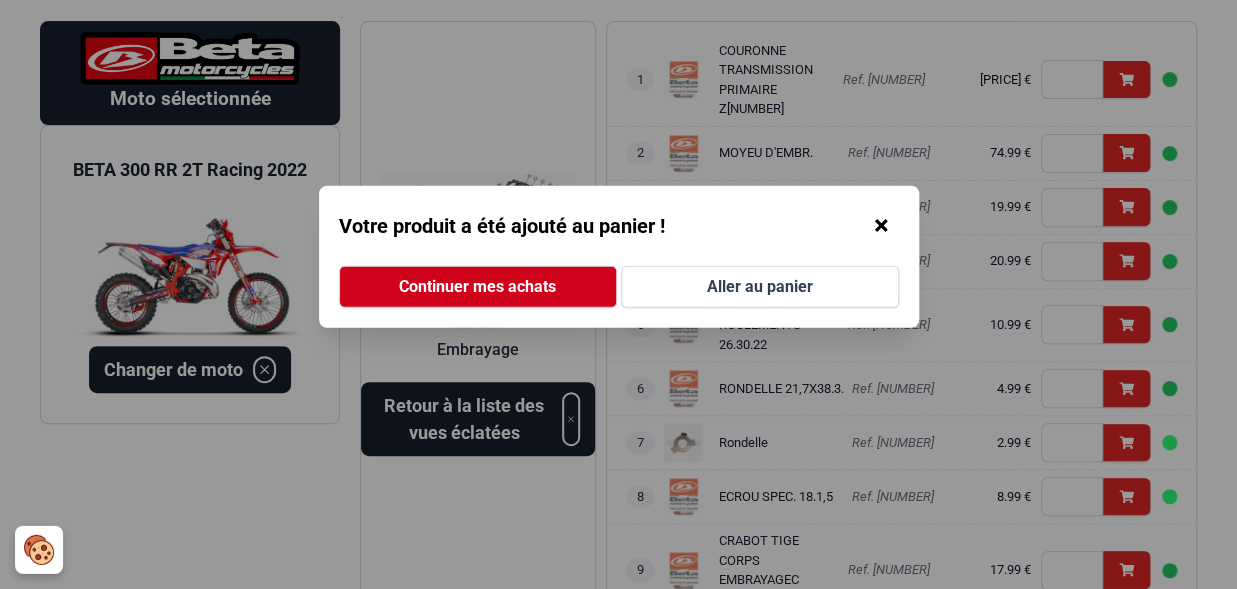 click on "×" at bounding box center (881, 226) 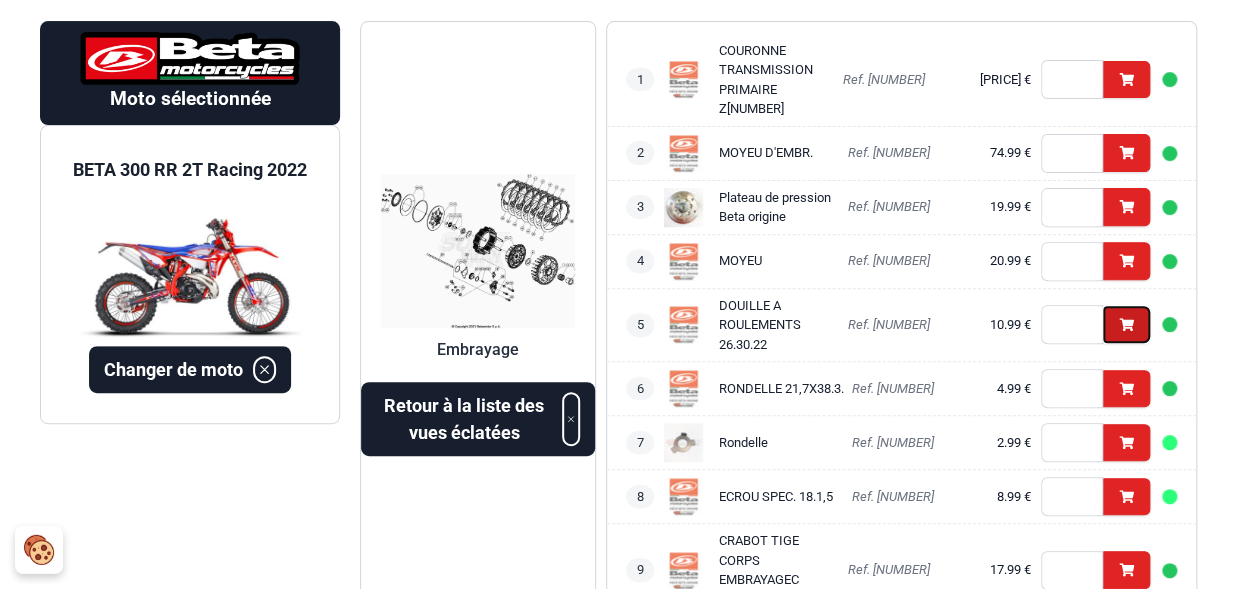 click 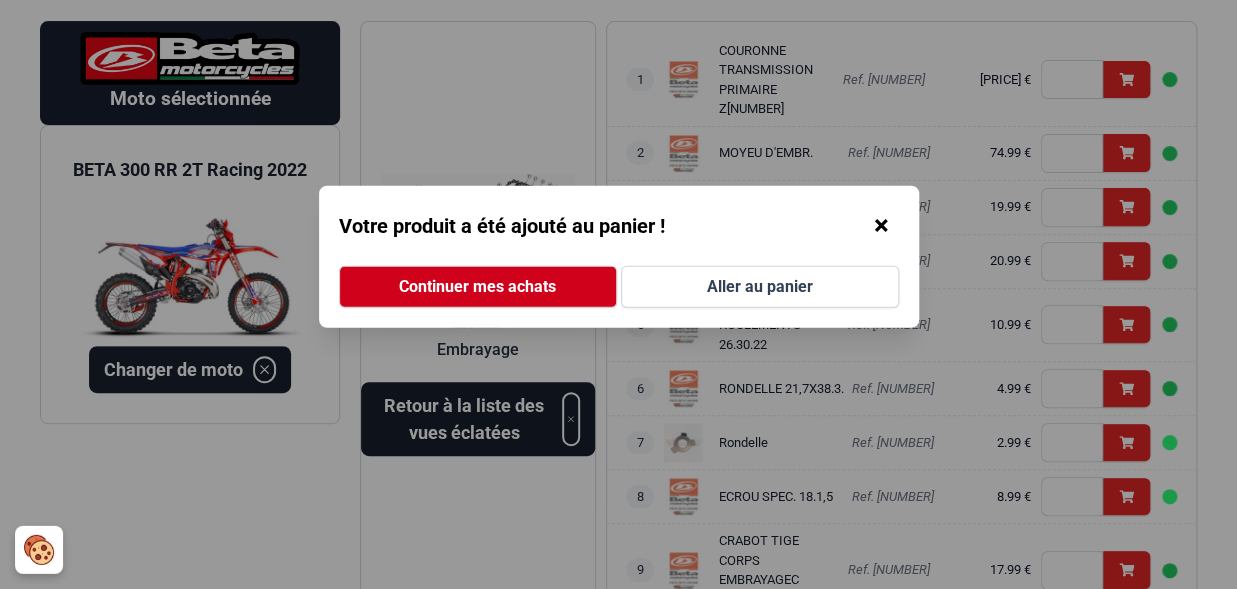 click on "×" at bounding box center (881, 226) 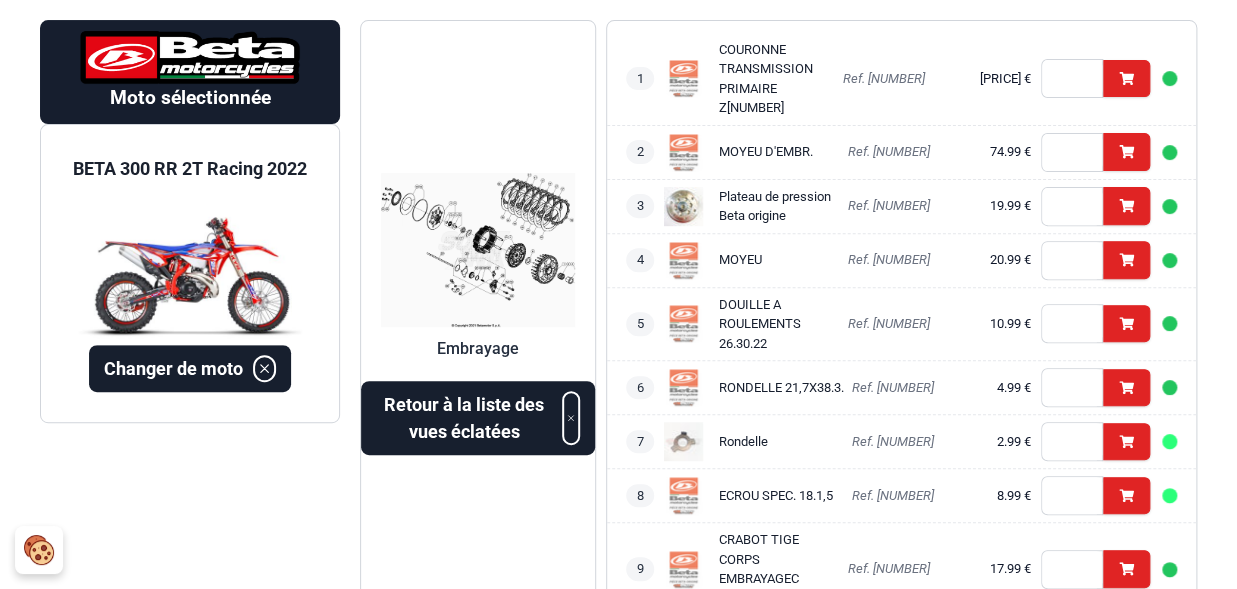 scroll, scrollTop: 183, scrollLeft: 0, axis: vertical 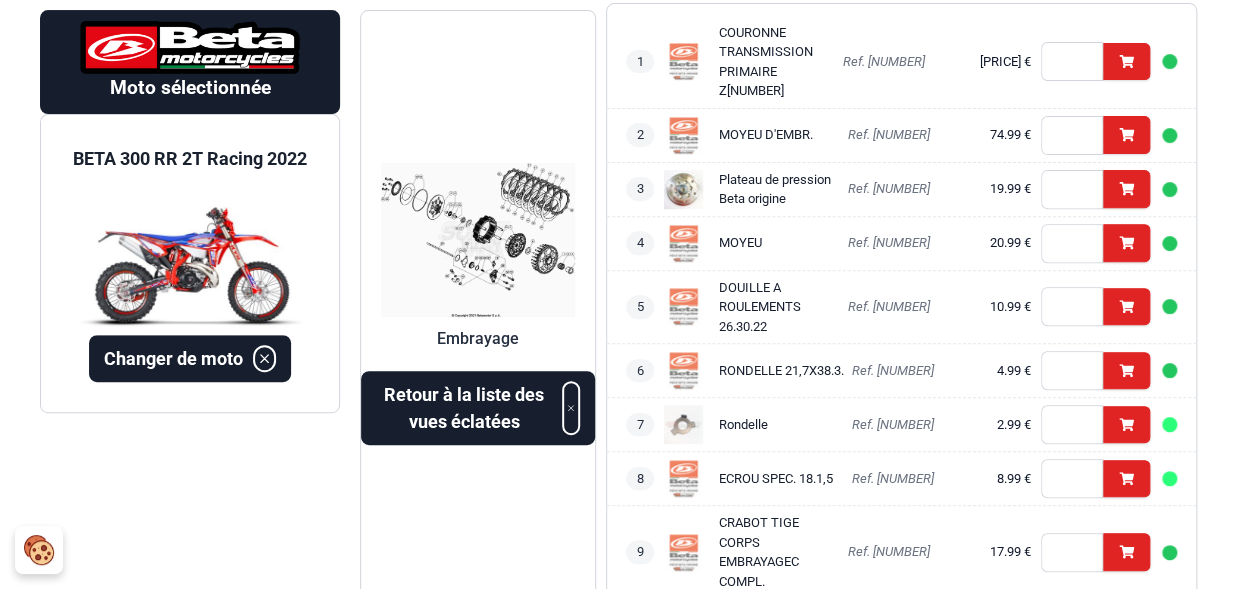 click at bounding box center [478, 240] 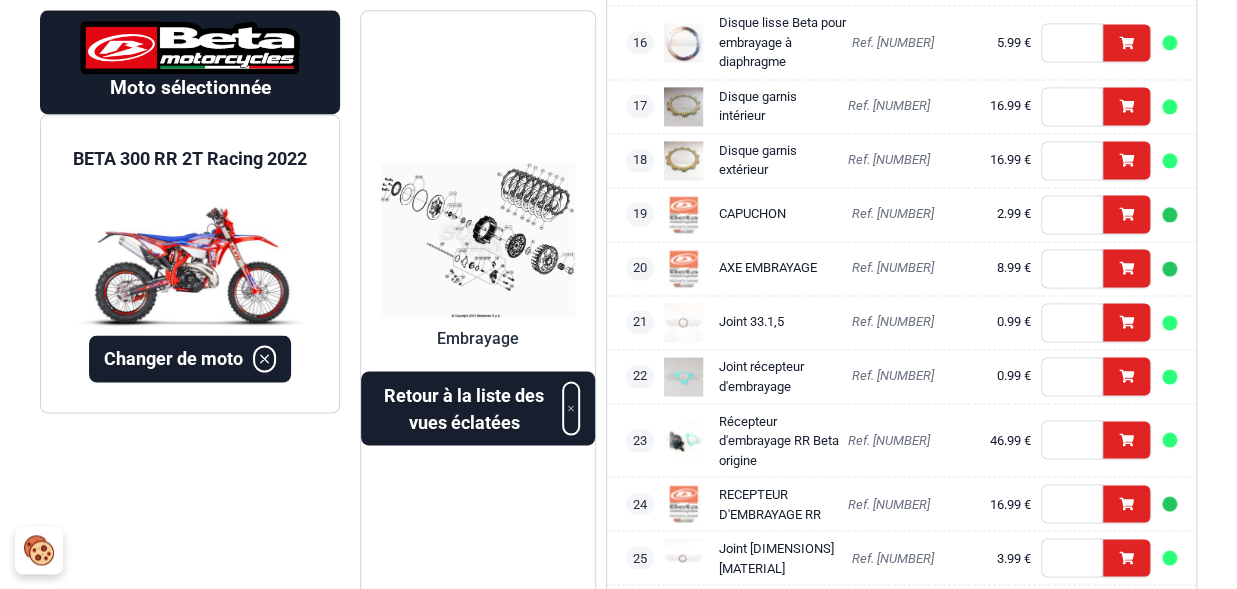 scroll, scrollTop: 1114, scrollLeft: 0, axis: vertical 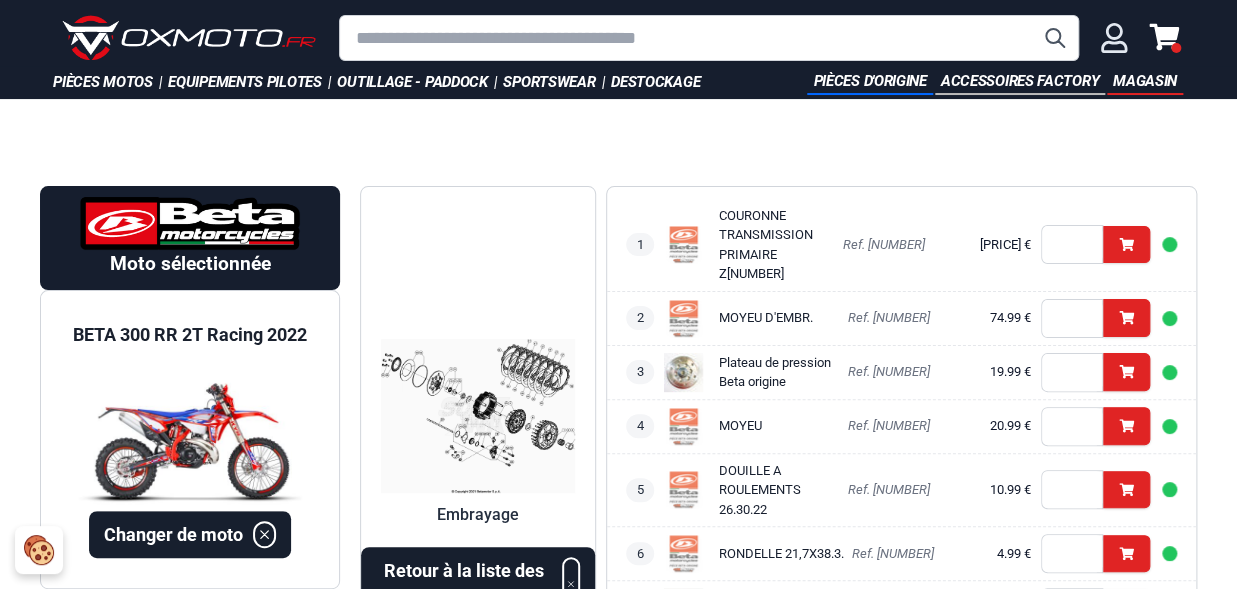 click 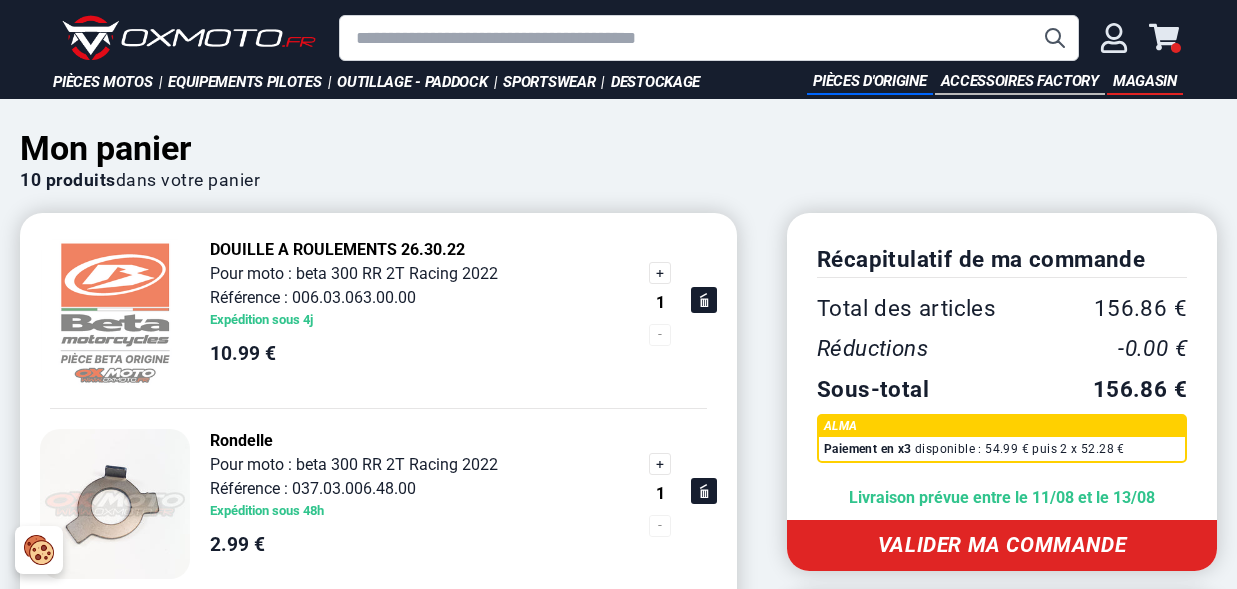 scroll, scrollTop: 0, scrollLeft: 0, axis: both 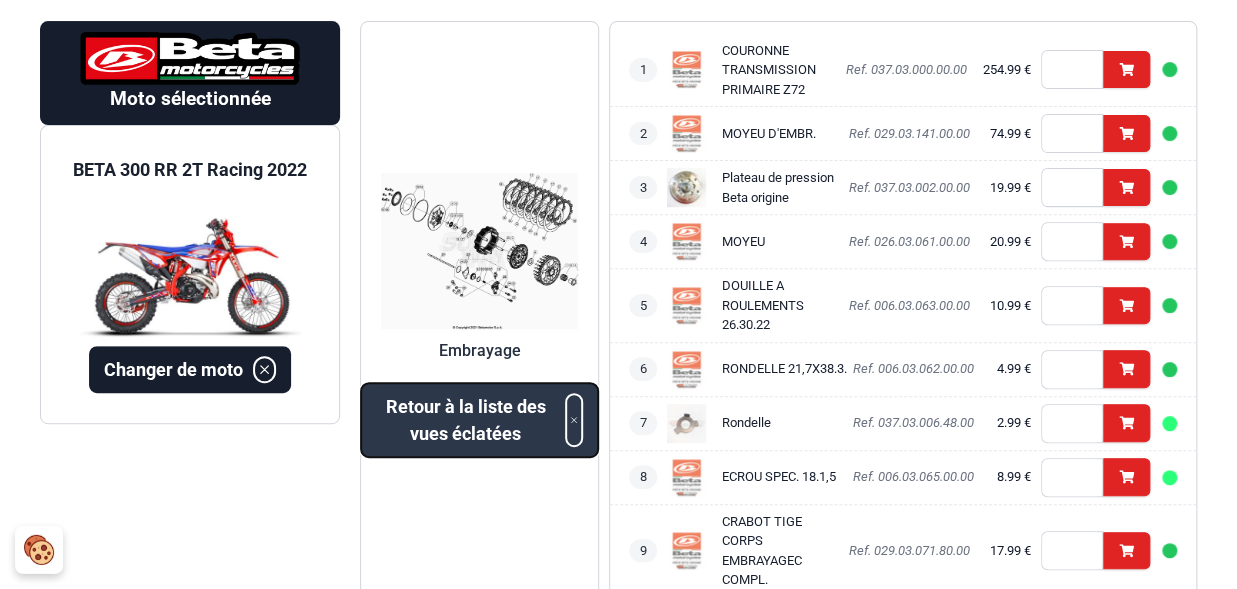click on "Retour à la liste des vues éclatées" at bounding box center [465, 420] 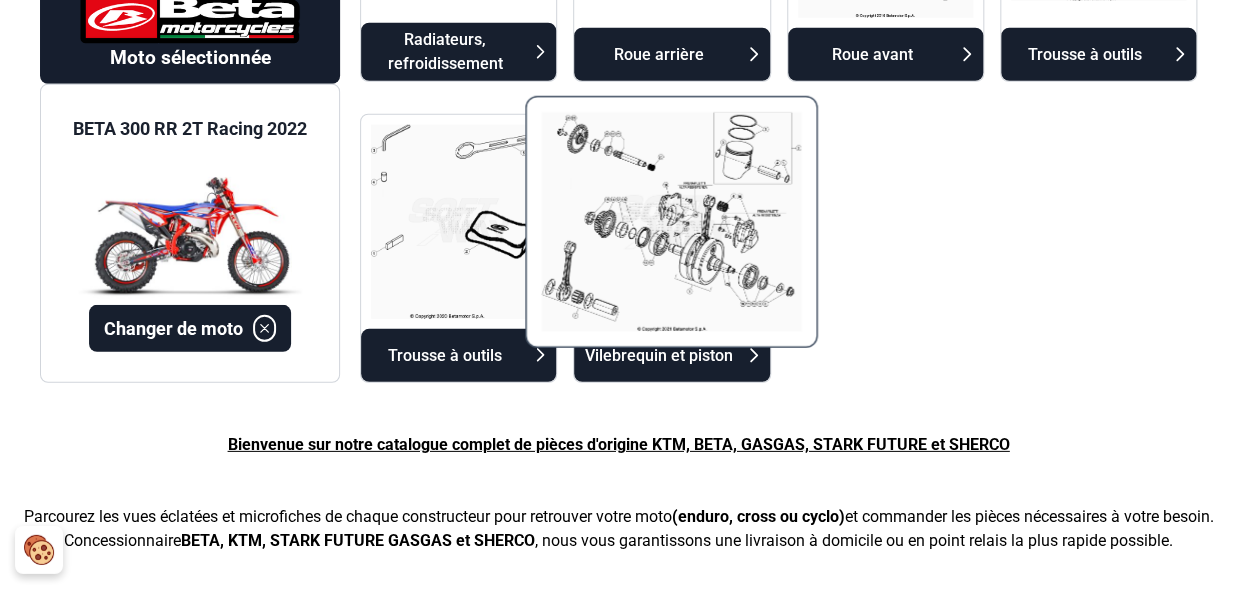 click at bounding box center [671, 222] 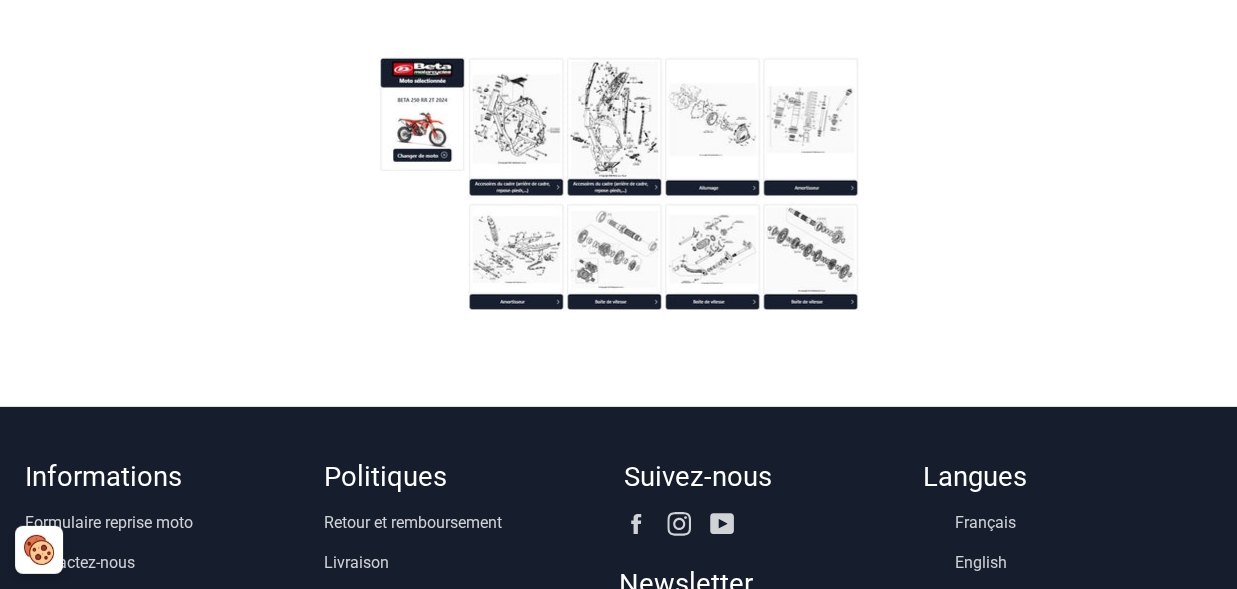 scroll, scrollTop: 165, scrollLeft: 0, axis: vertical 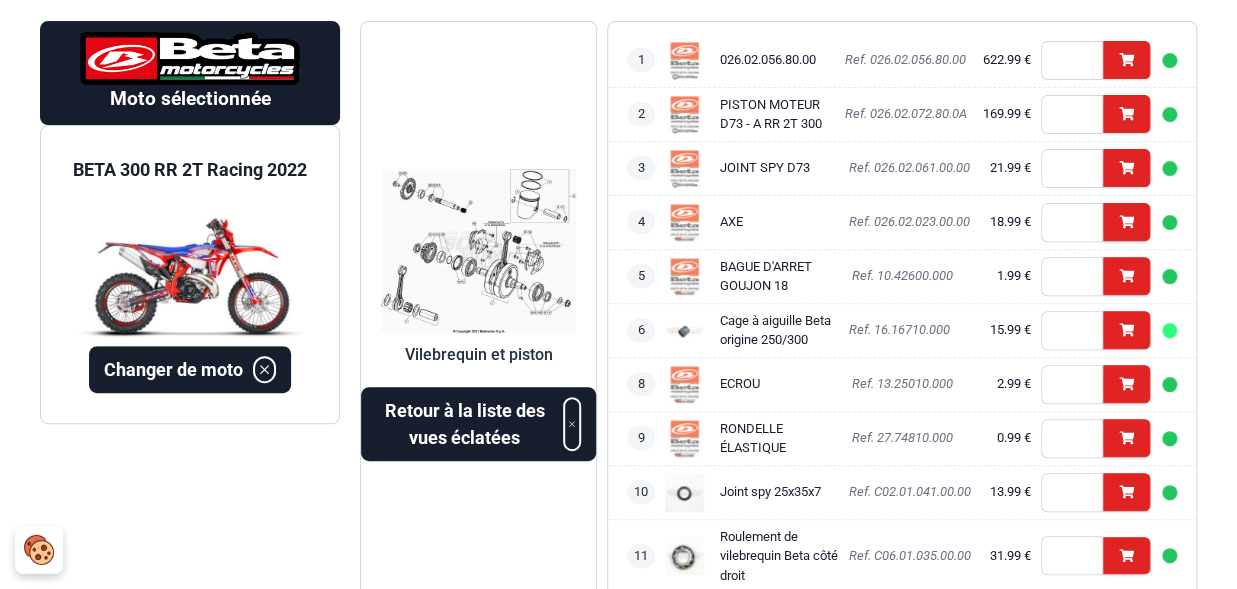 click at bounding box center [478, 251] 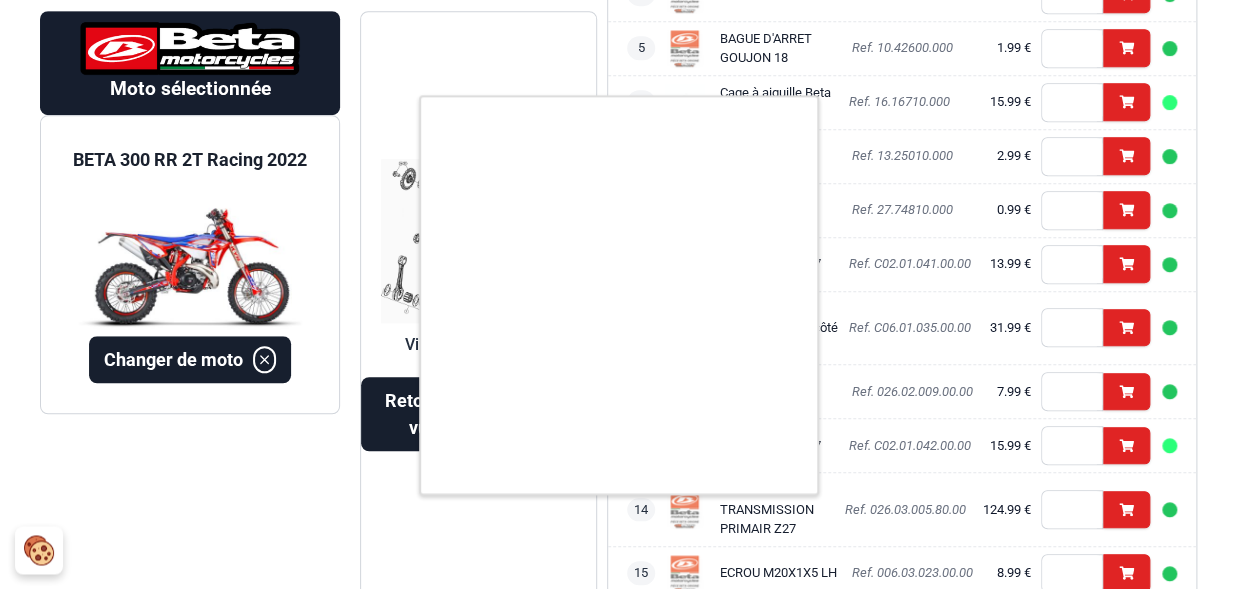 scroll, scrollTop: 399, scrollLeft: 0, axis: vertical 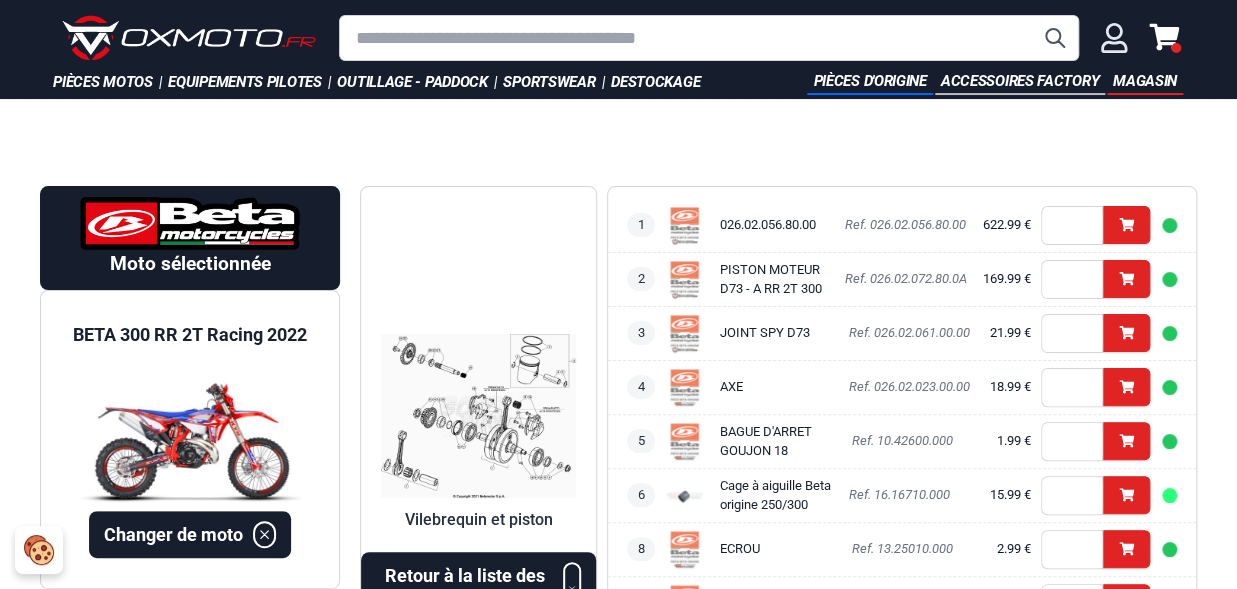 click 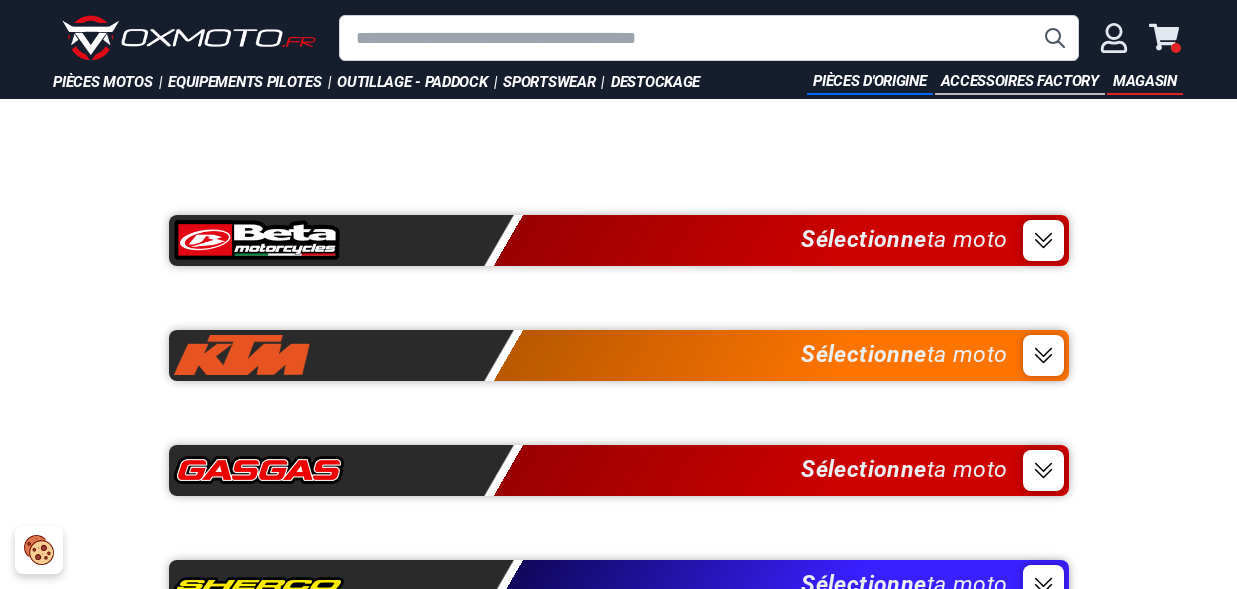 scroll, scrollTop: 407, scrollLeft: 0, axis: vertical 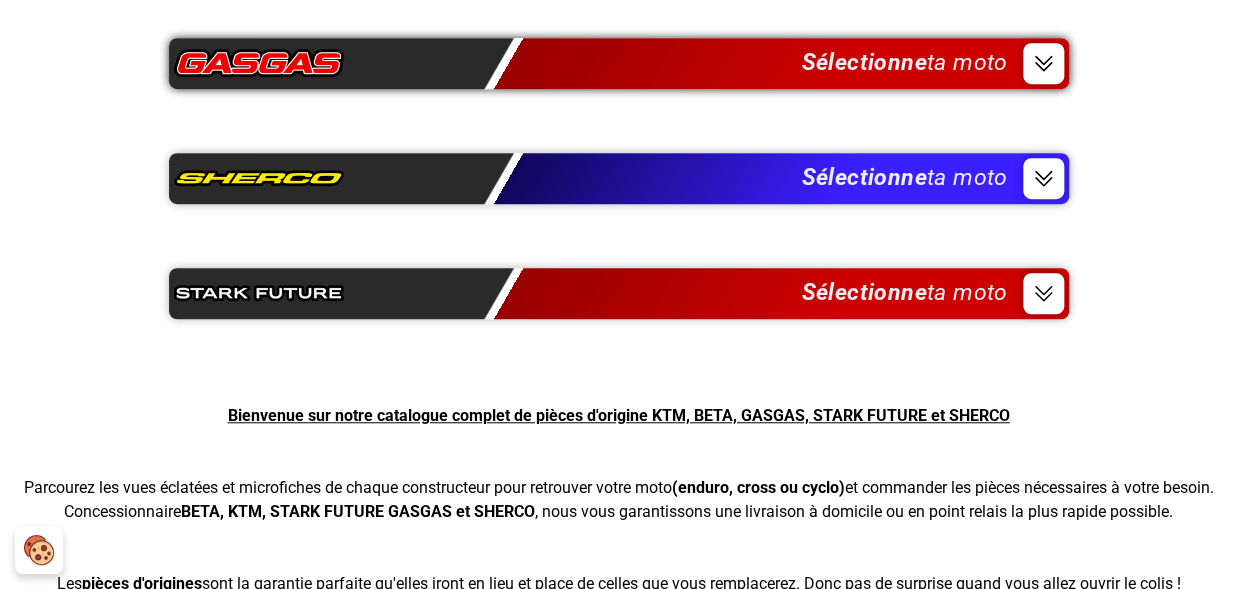 click on "Sélectionne  ta moto" at bounding box center [619, 63] 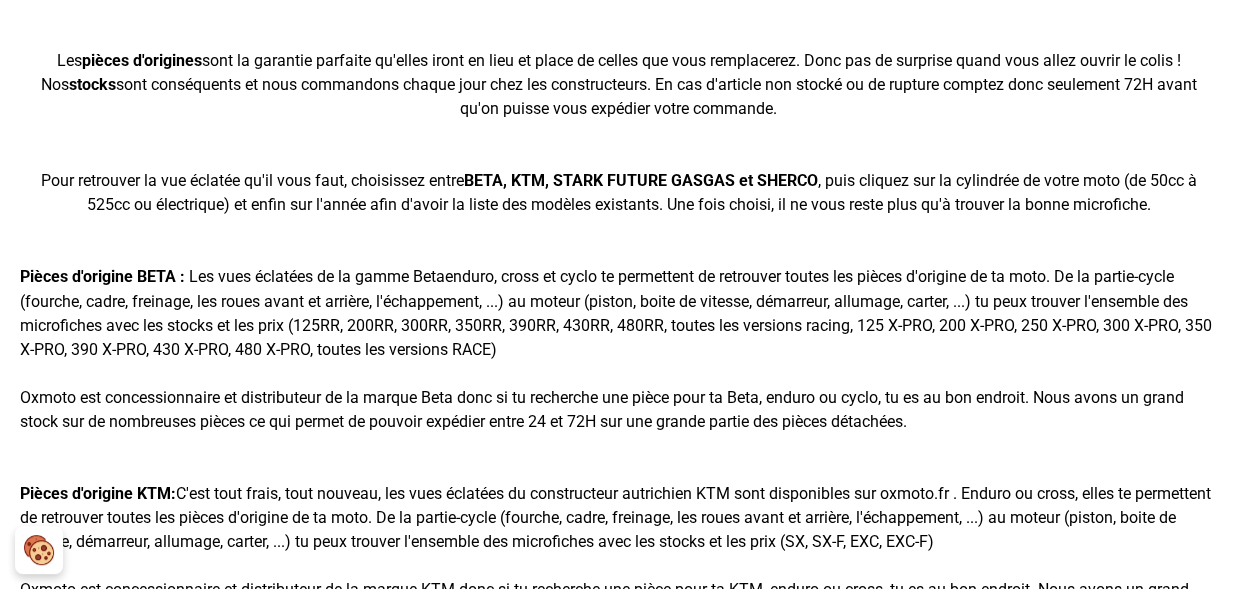 scroll, scrollTop: 1251, scrollLeft: 0, axis: vertical 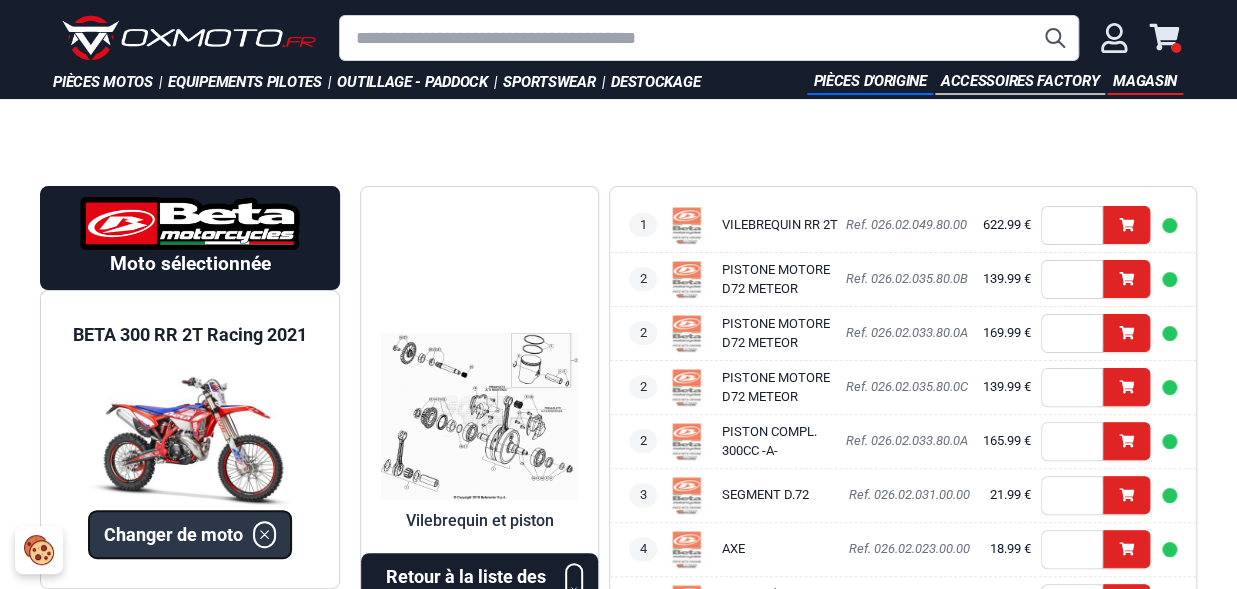 click on "Changer de moto" at bounding box center [173, 534] 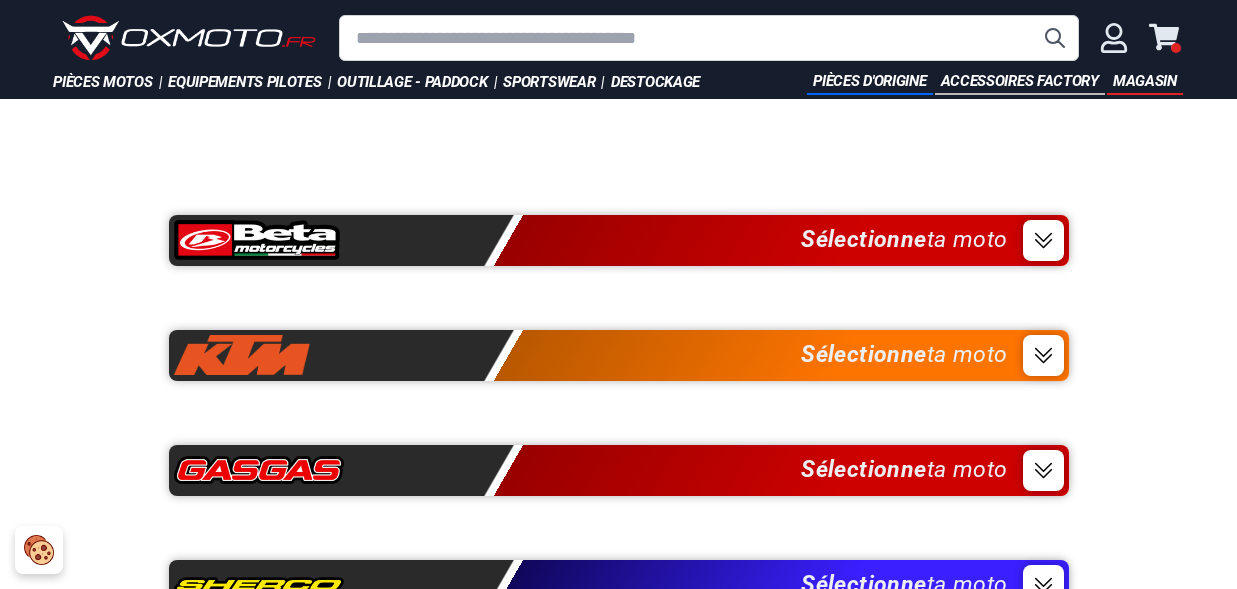 scroll, scrollTop: 0, scrollLeft: 0, axis: both 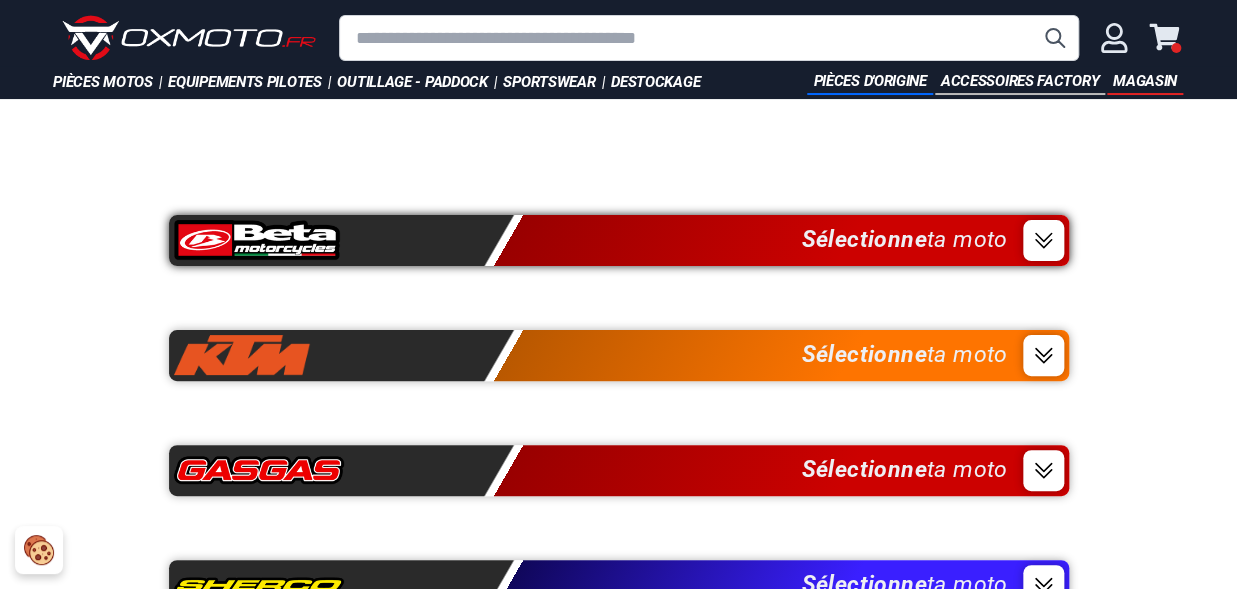 click on "Sélectionne  ta moto" at bounding box center [619, 240] 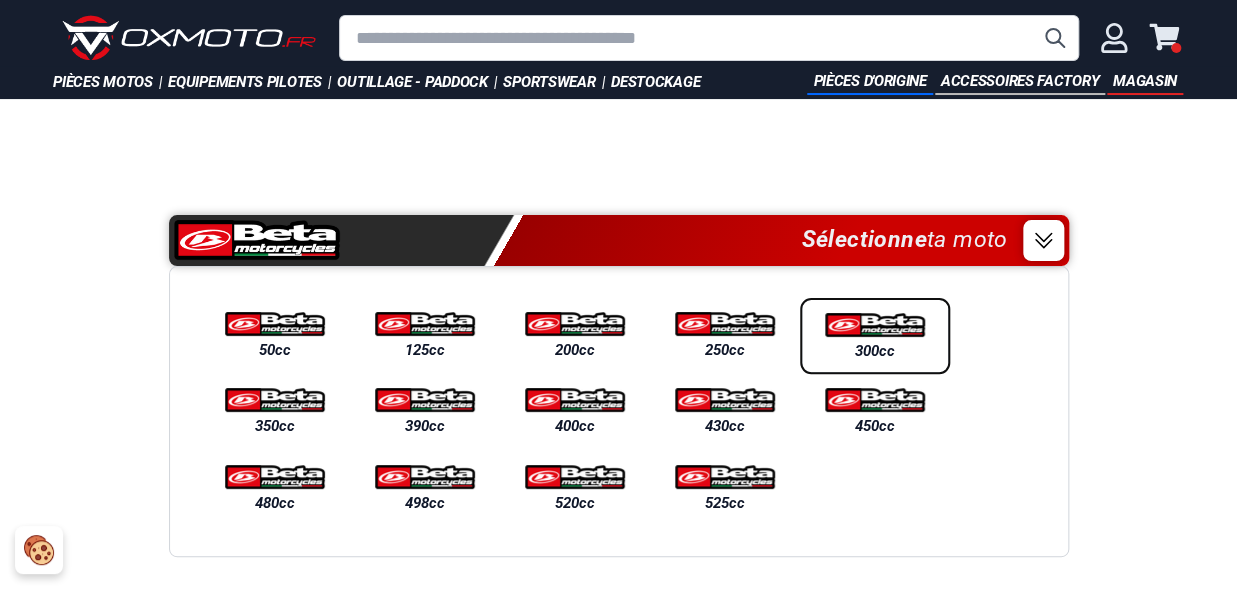 click at bounding box center (875, 325) 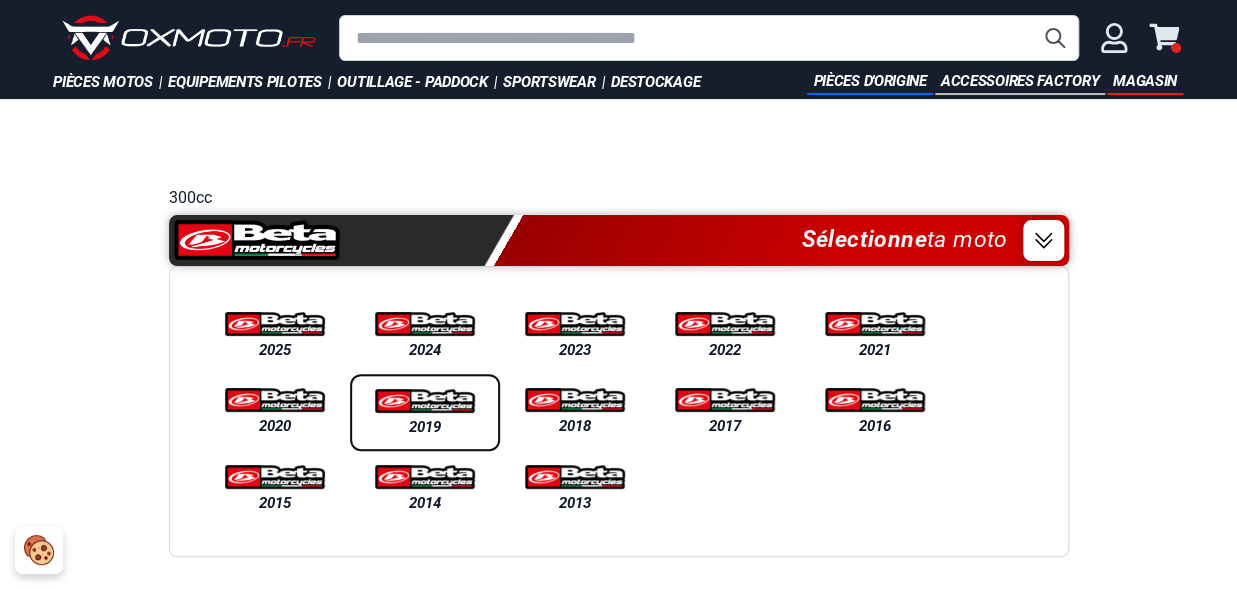 click on "2019" at bounding box center (425, 427) 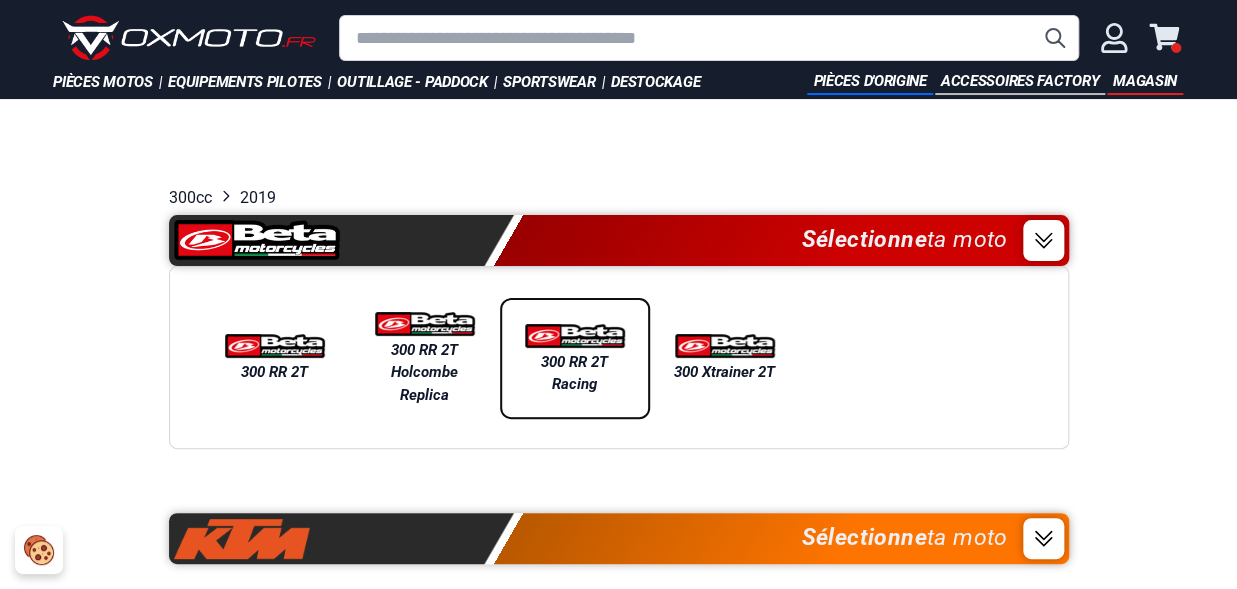 click on "300 RR 2T Racing" at bounding box center (575, 373) 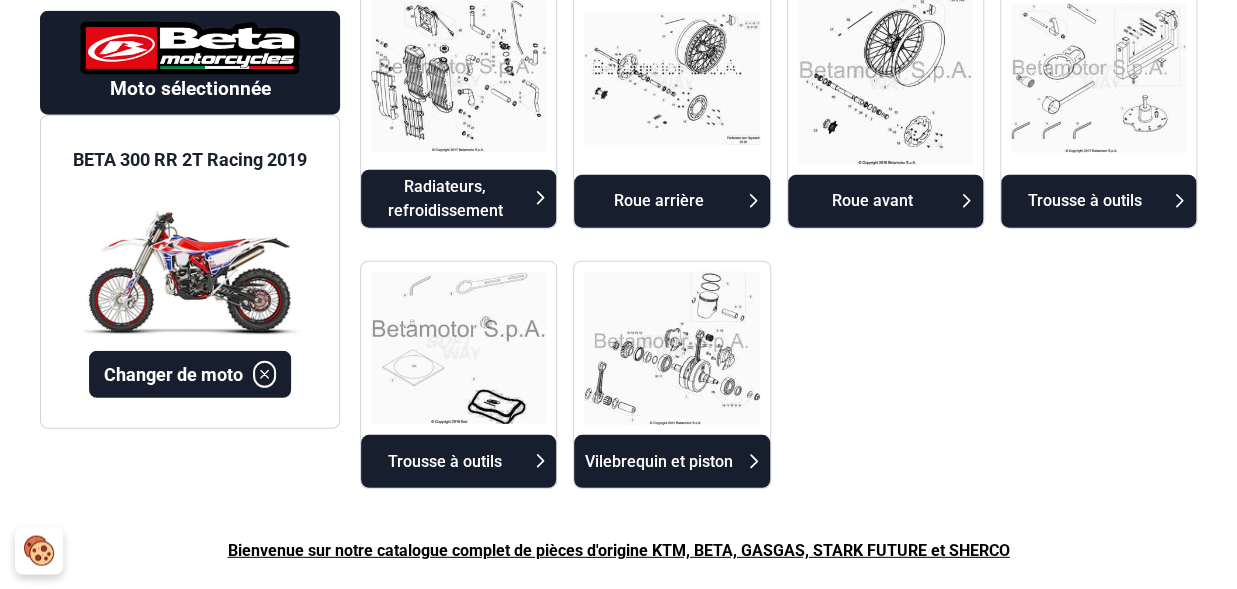 scroll, scrollTop: 1958, scrollLeft: 0, axis: vertical 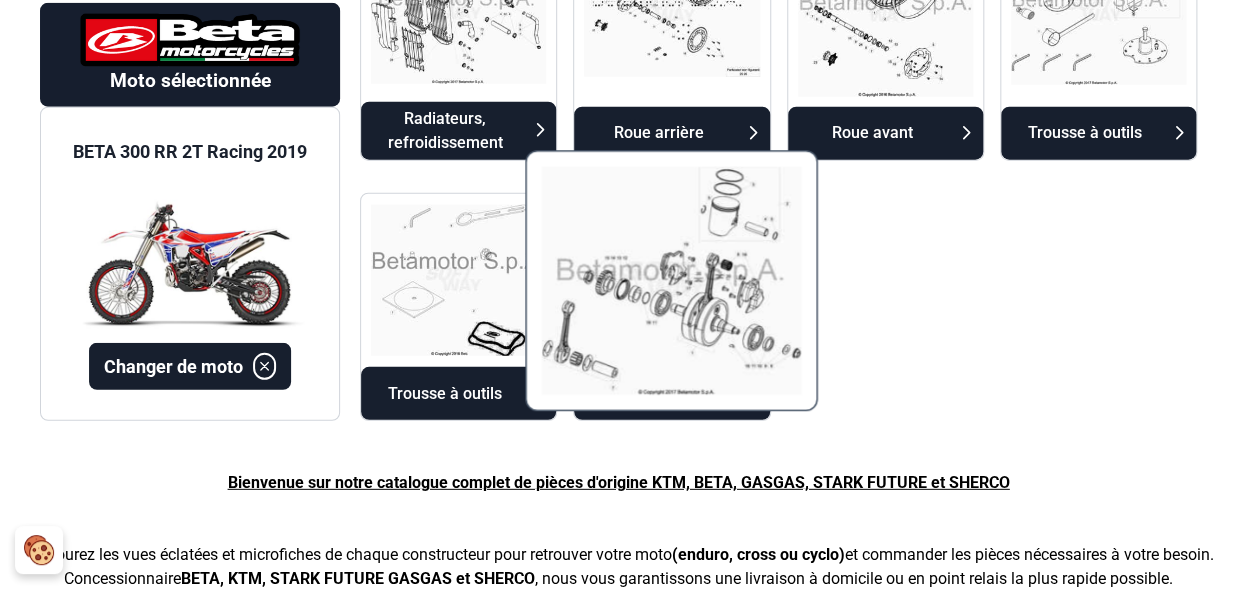 click at bounding box center [671, 280] 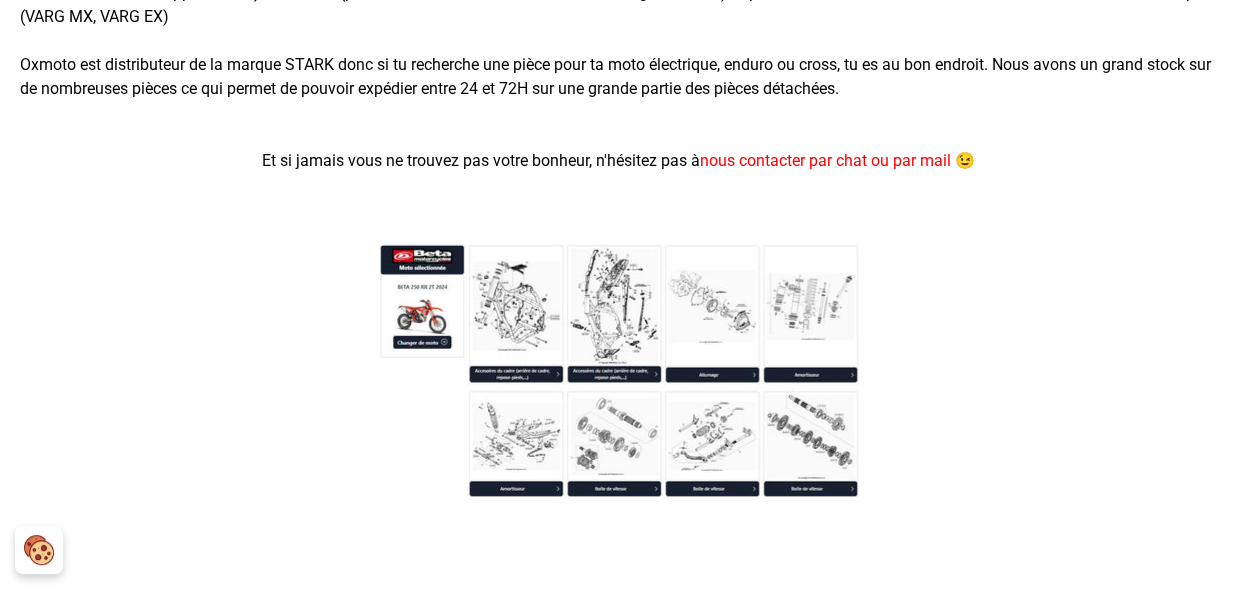 scroll, scrollTop: 165, scrollLeft: 0, axis: vertical 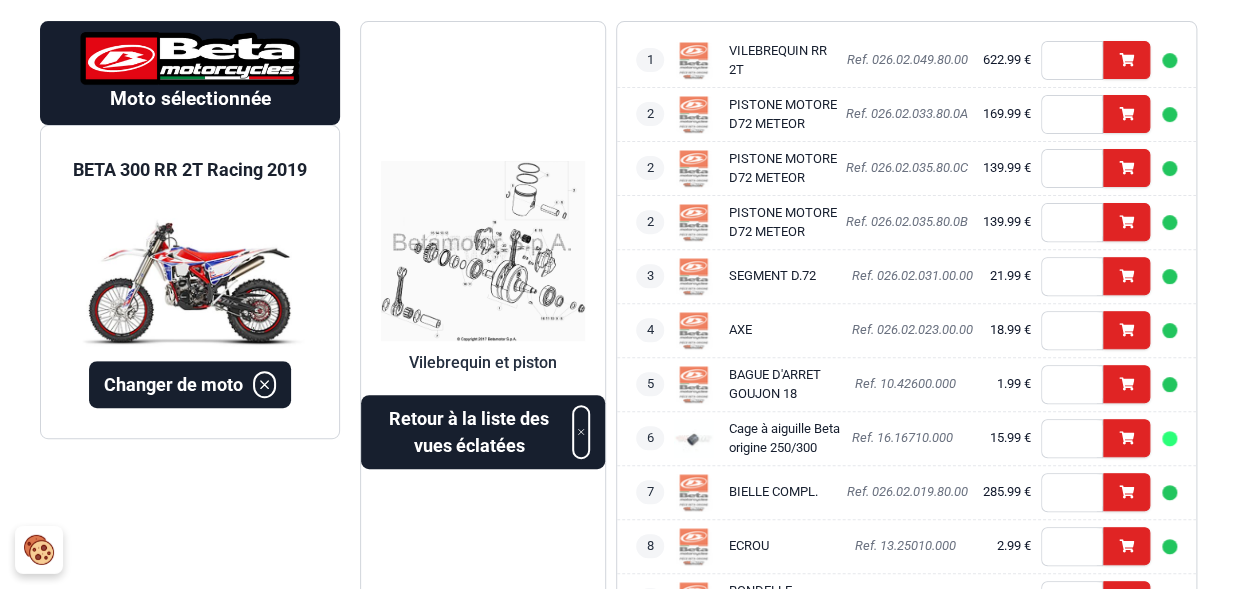 click on "Filtrez par modèle et année pour afficher les vues éclatées.
Vilebrequin et piston
Retour à la liste des vues éclatées" at bounding box center [483, 315] 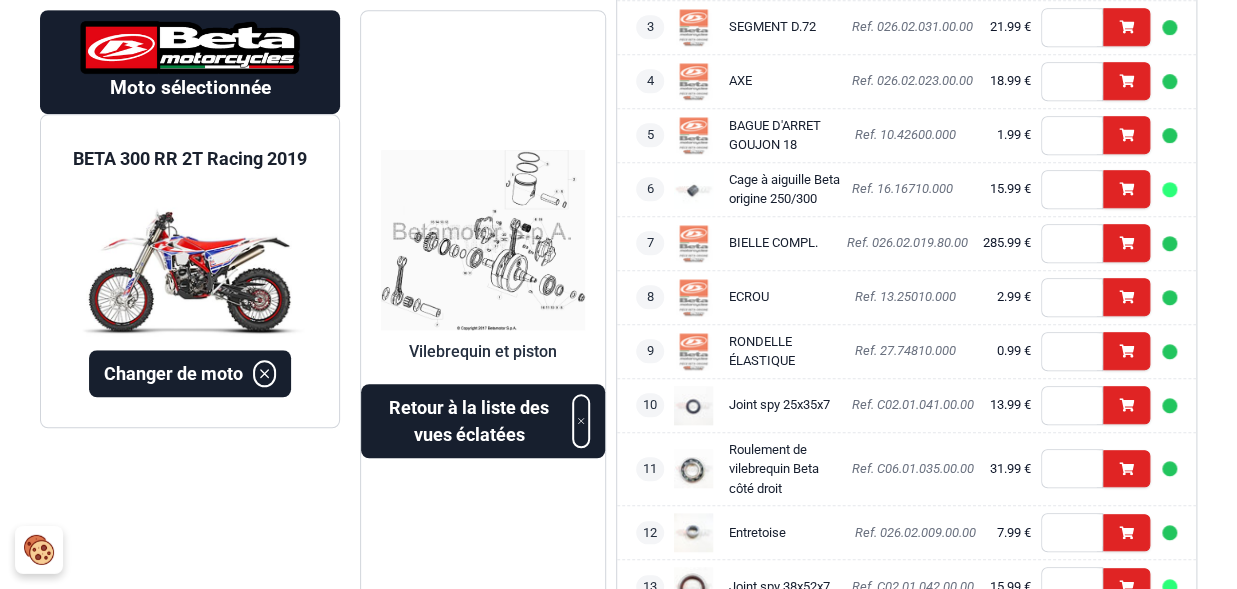 scroll, scrollTop: 429, scrollLeft: 0, axis: vertical 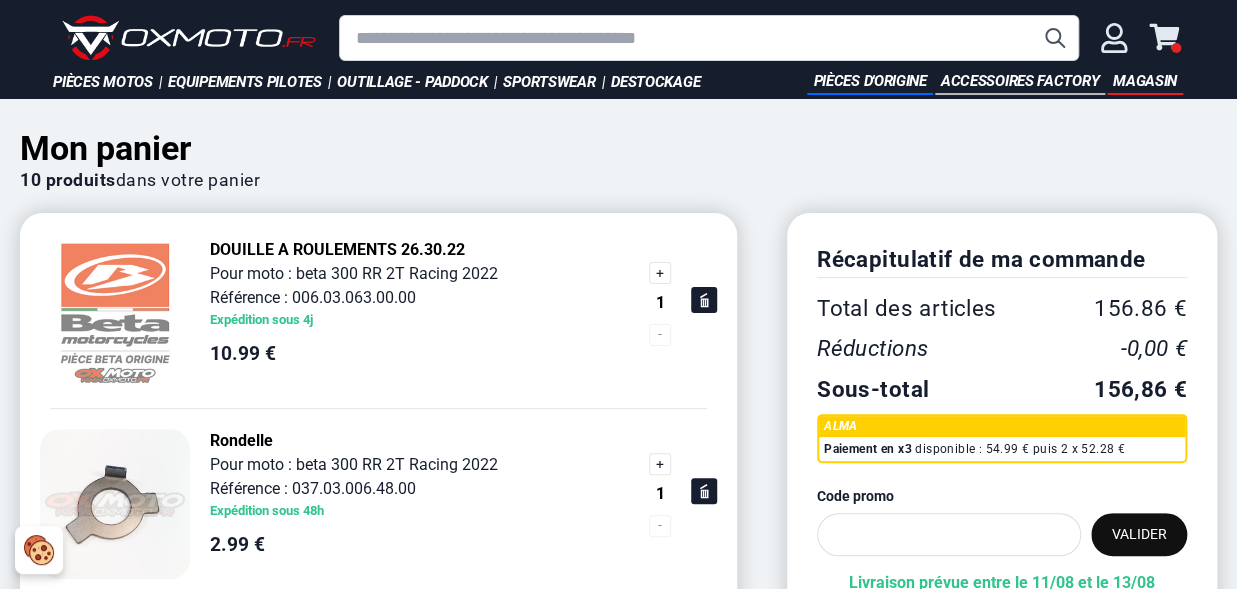 click on "Mon panier" at bounding box center (618, 148) 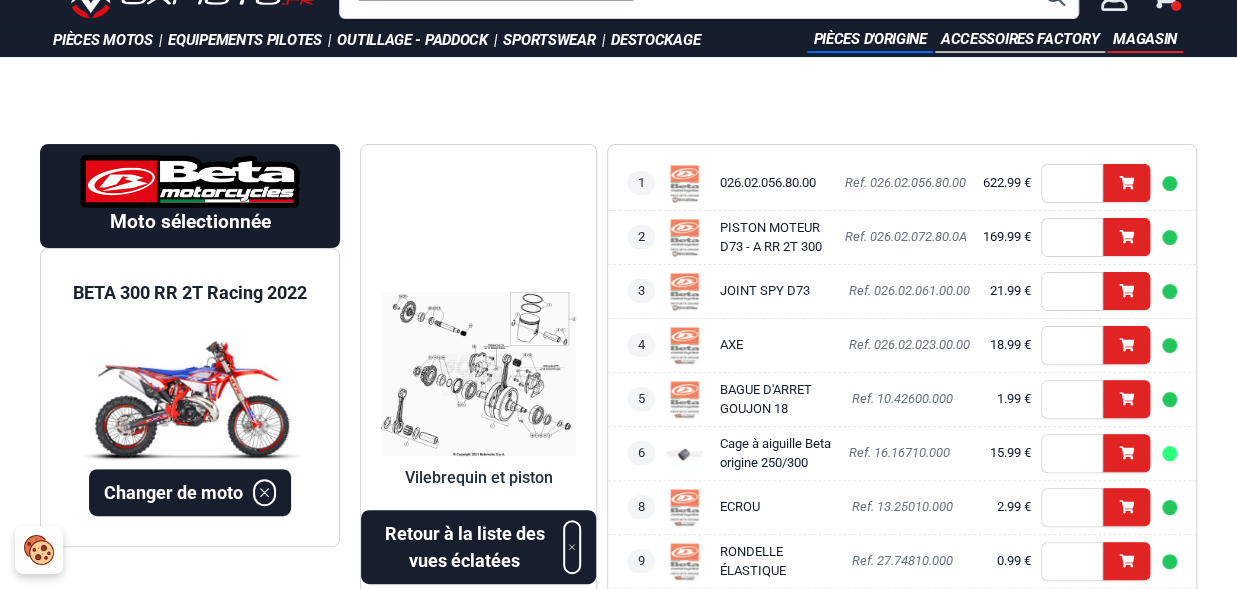 scroll, scrollTop: 33, scrollLeft: 0, axis: vertical 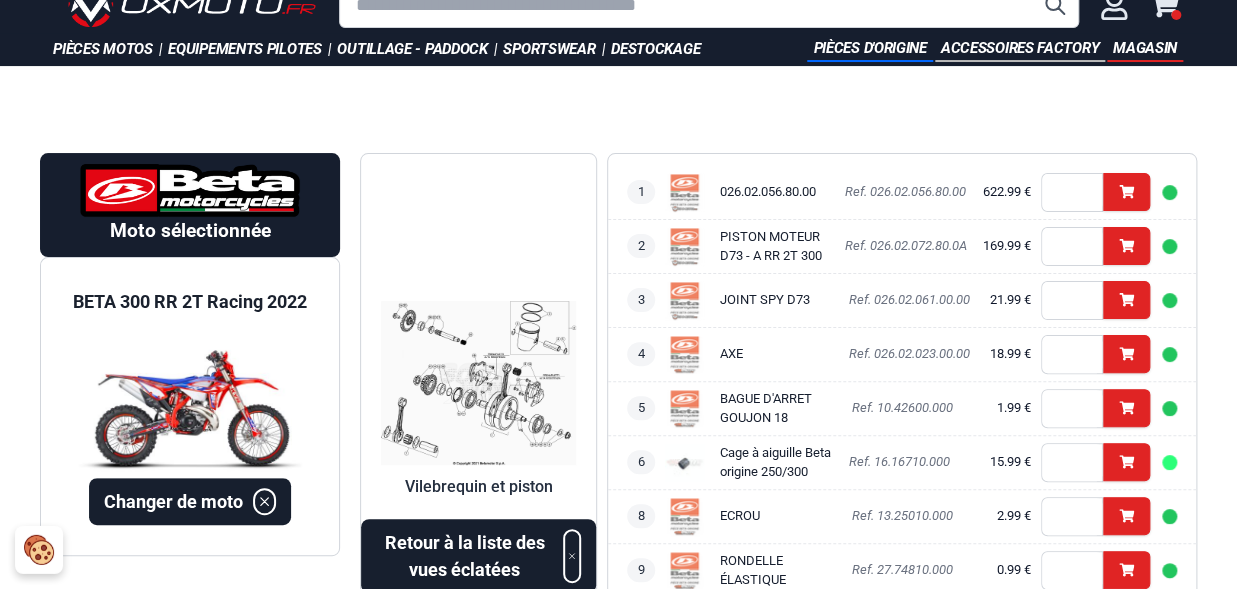 click at bounding box center (478, 383) 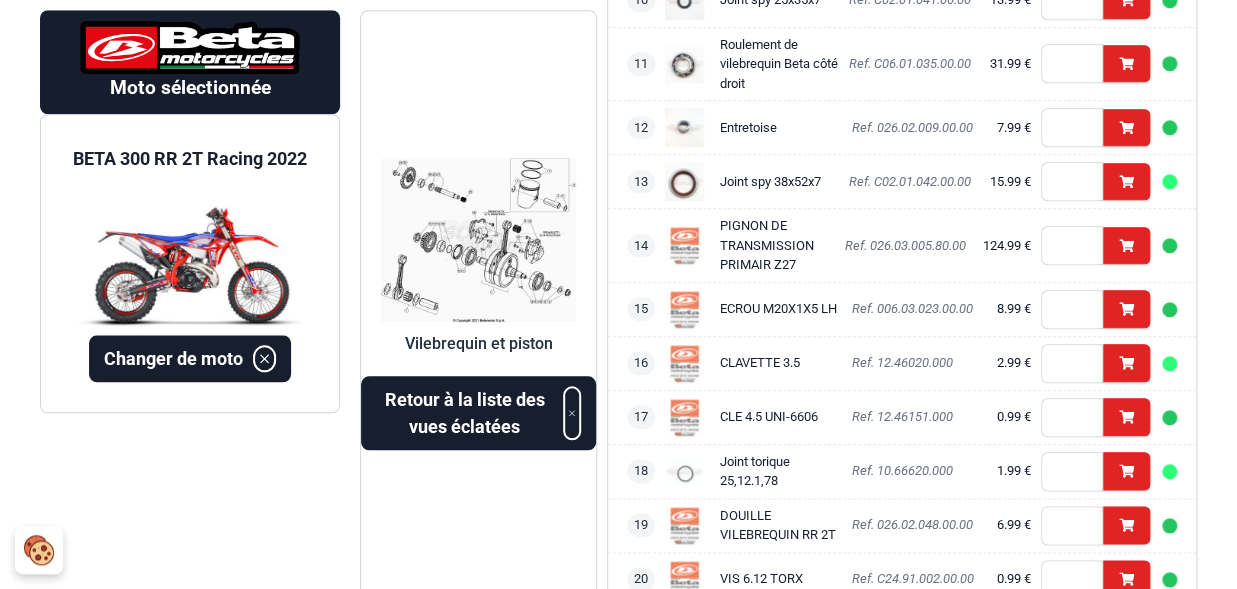 scroll, scrollTop: 671, scrollLeft: 0, axis: vertical 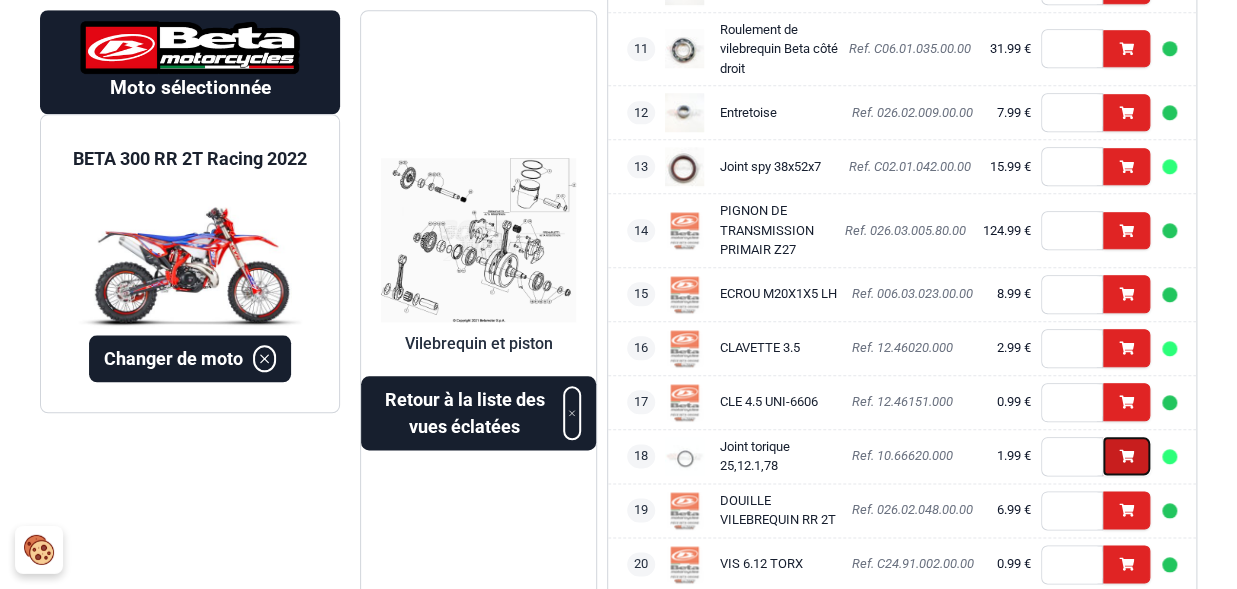 click 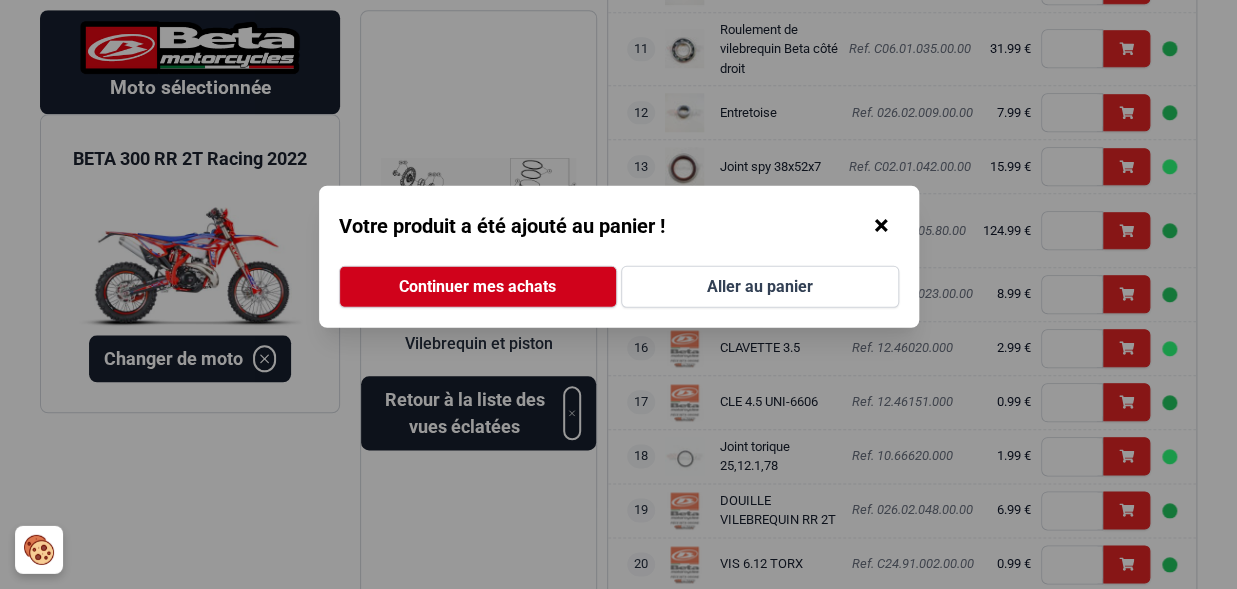 click on "×" at bounding box center (881, 226) 